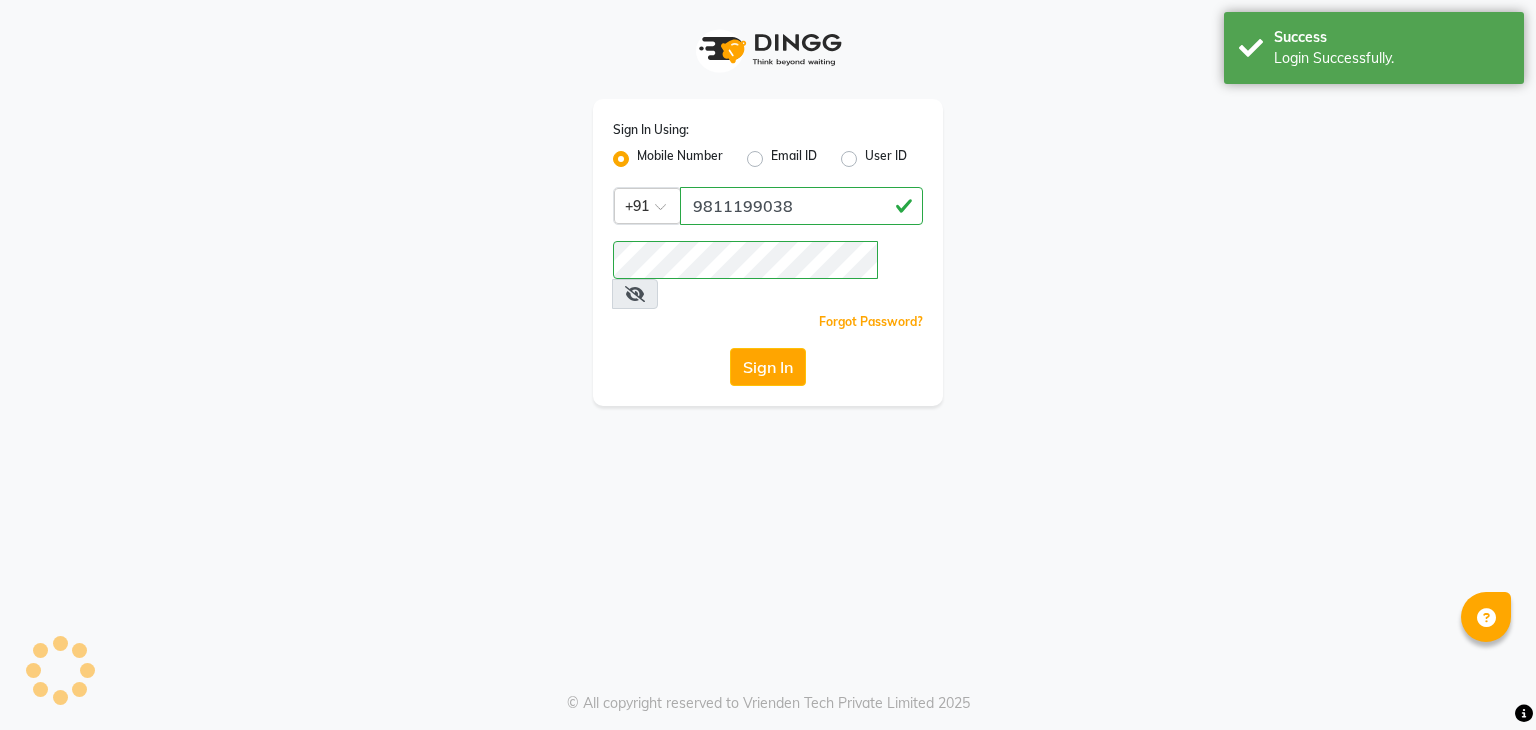 scroll, scrollTop: 0, scrollLeft: 0, axis: both 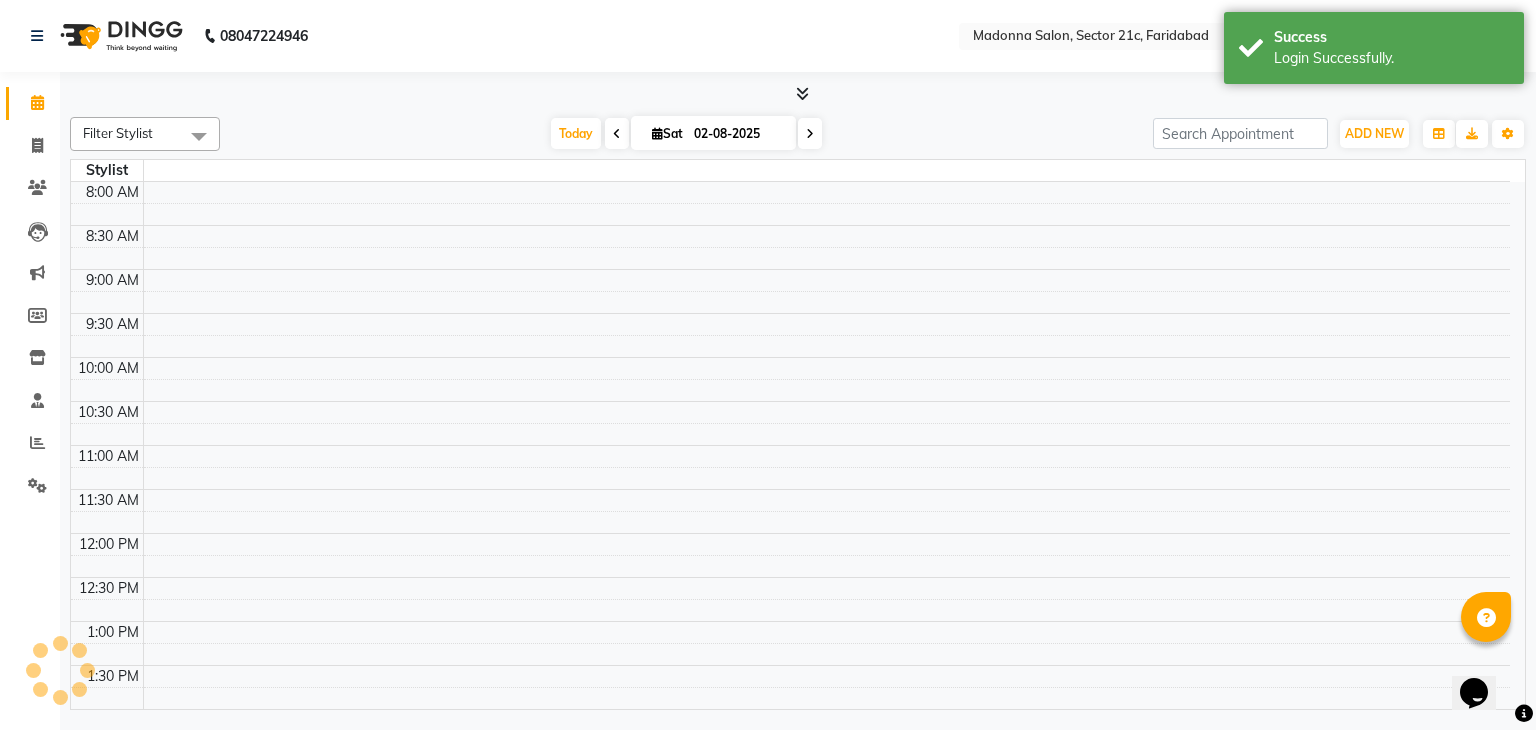 select on "en" 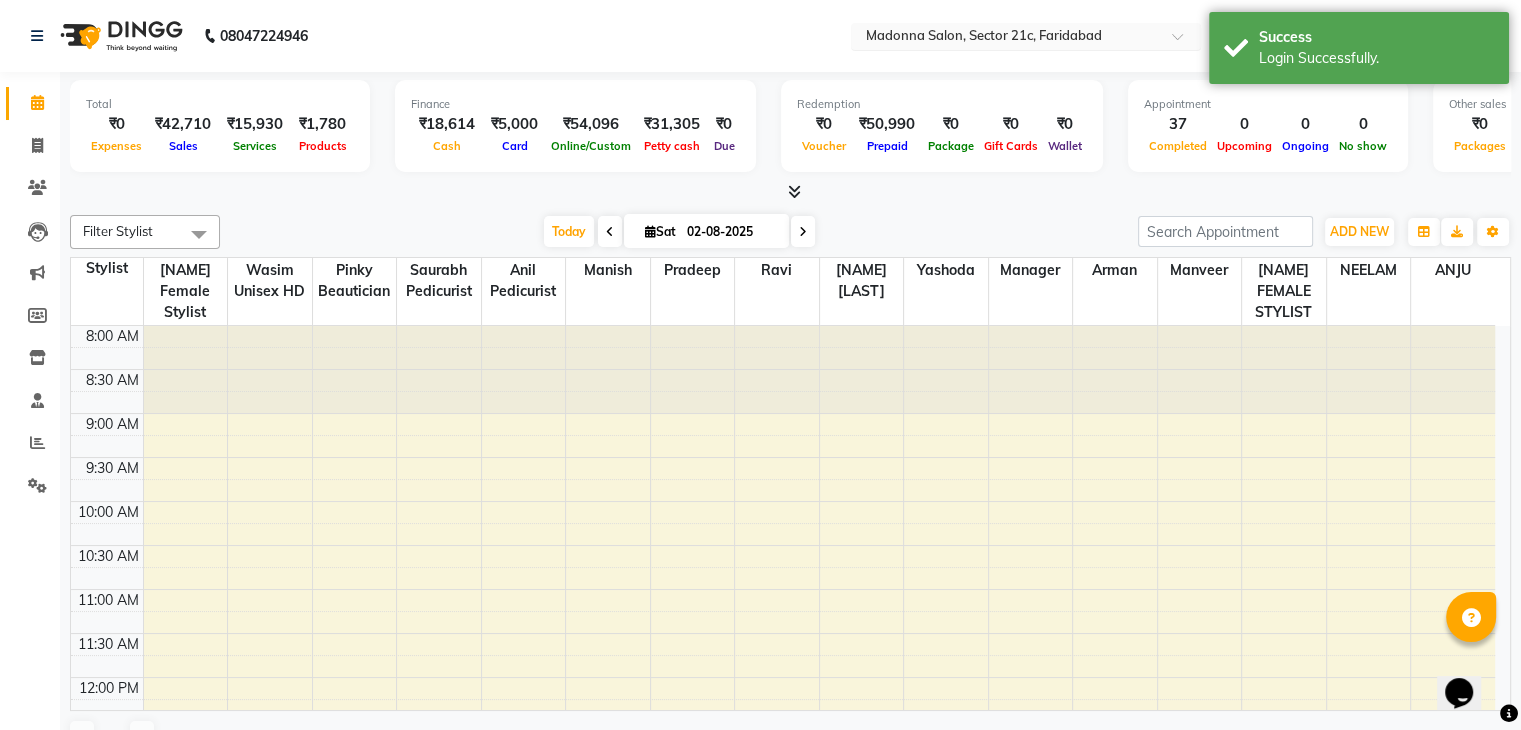 scroll, scrollTop: 0, scrollLeft: 0, axis: both 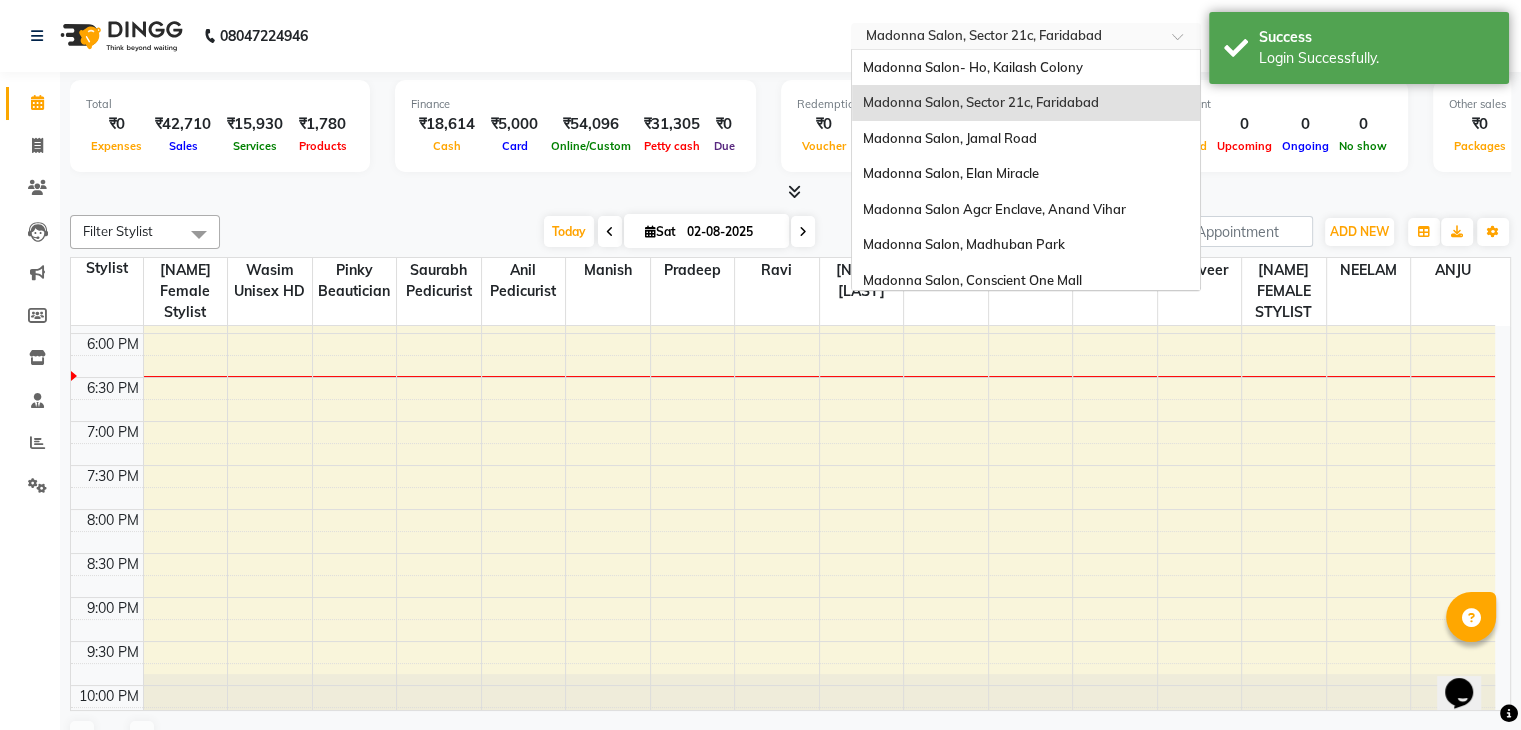 click at bounding box center [1006, 38] 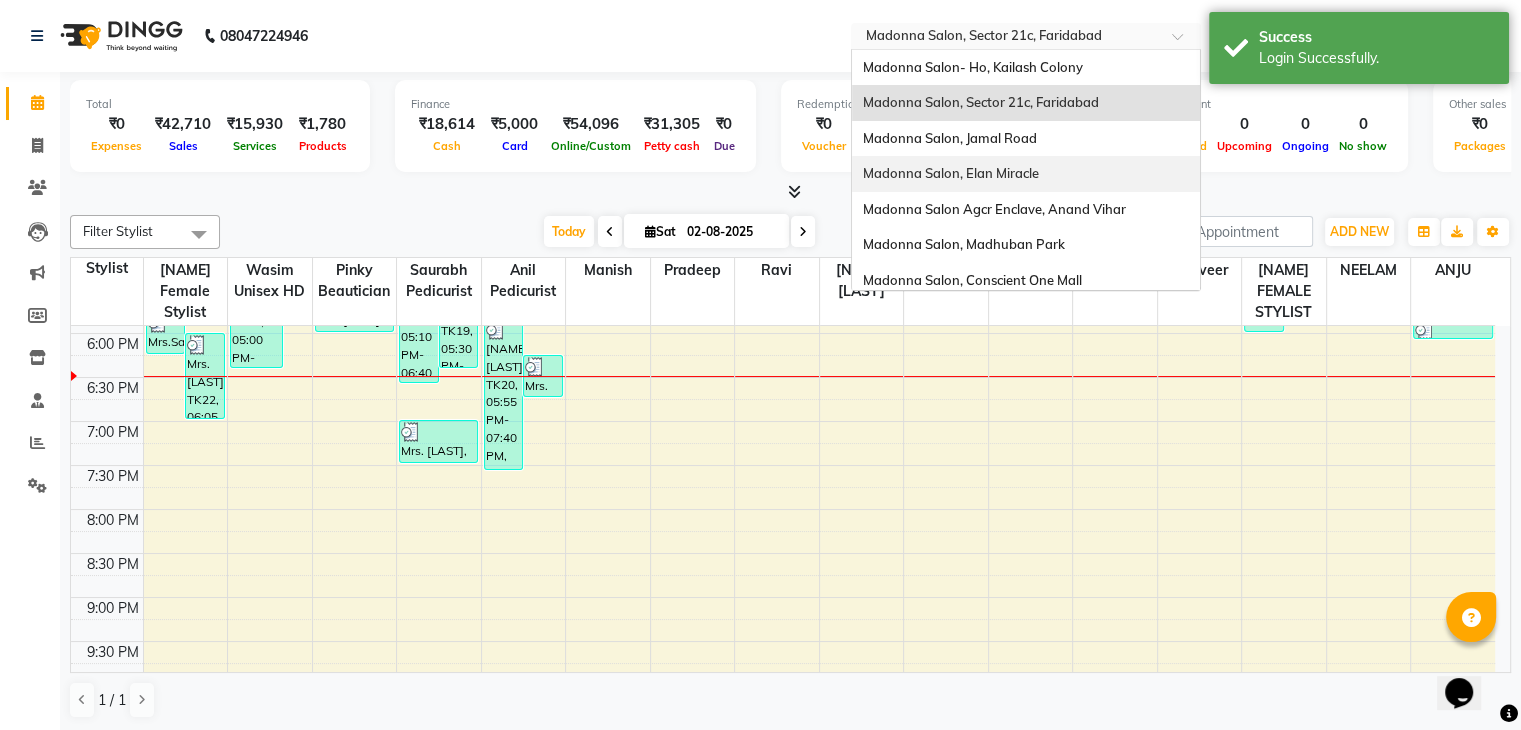 click on "Madonna Salon, Elan Miracle" at bounding box center [950, 173] 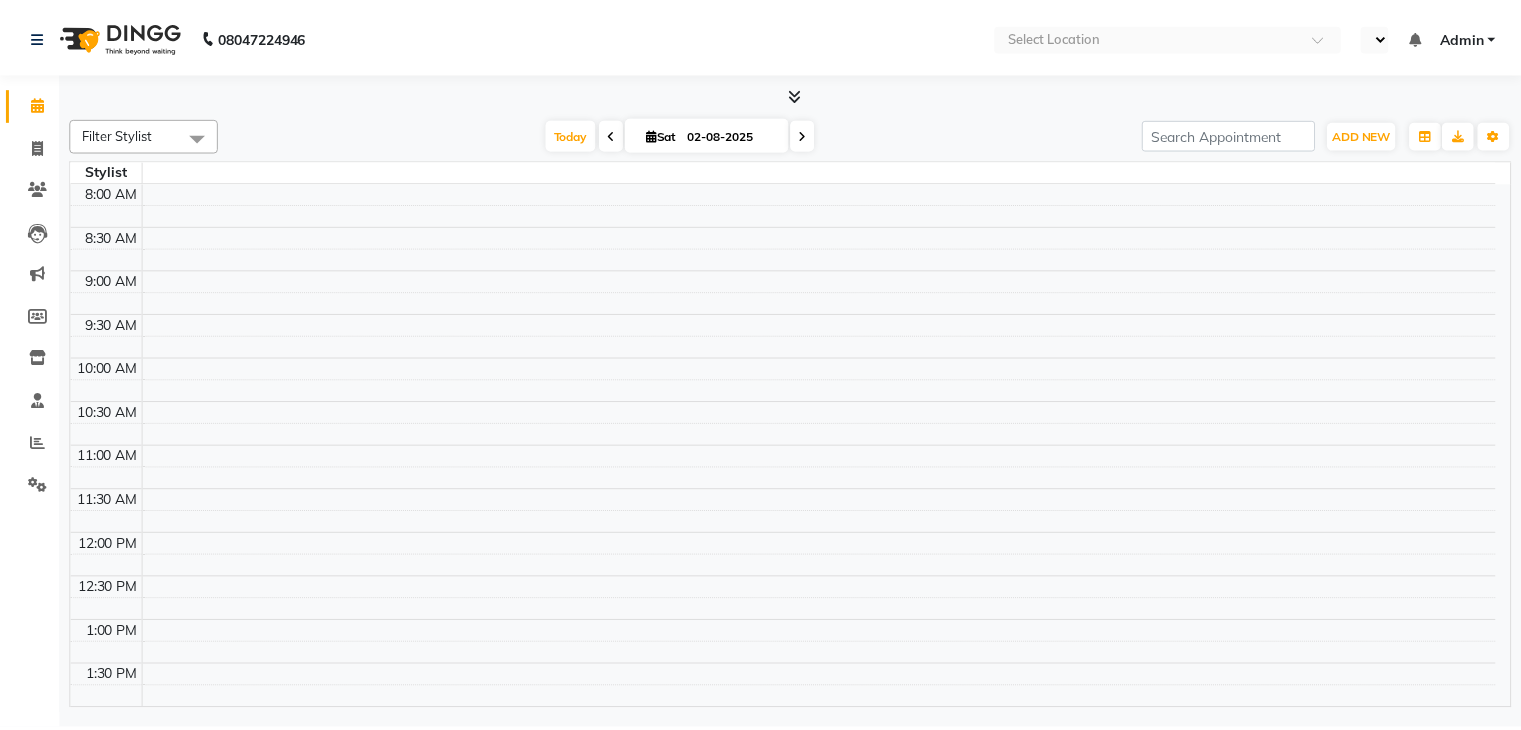 scroll, scrollTop: 0, scrollLeft: 0, axis: both 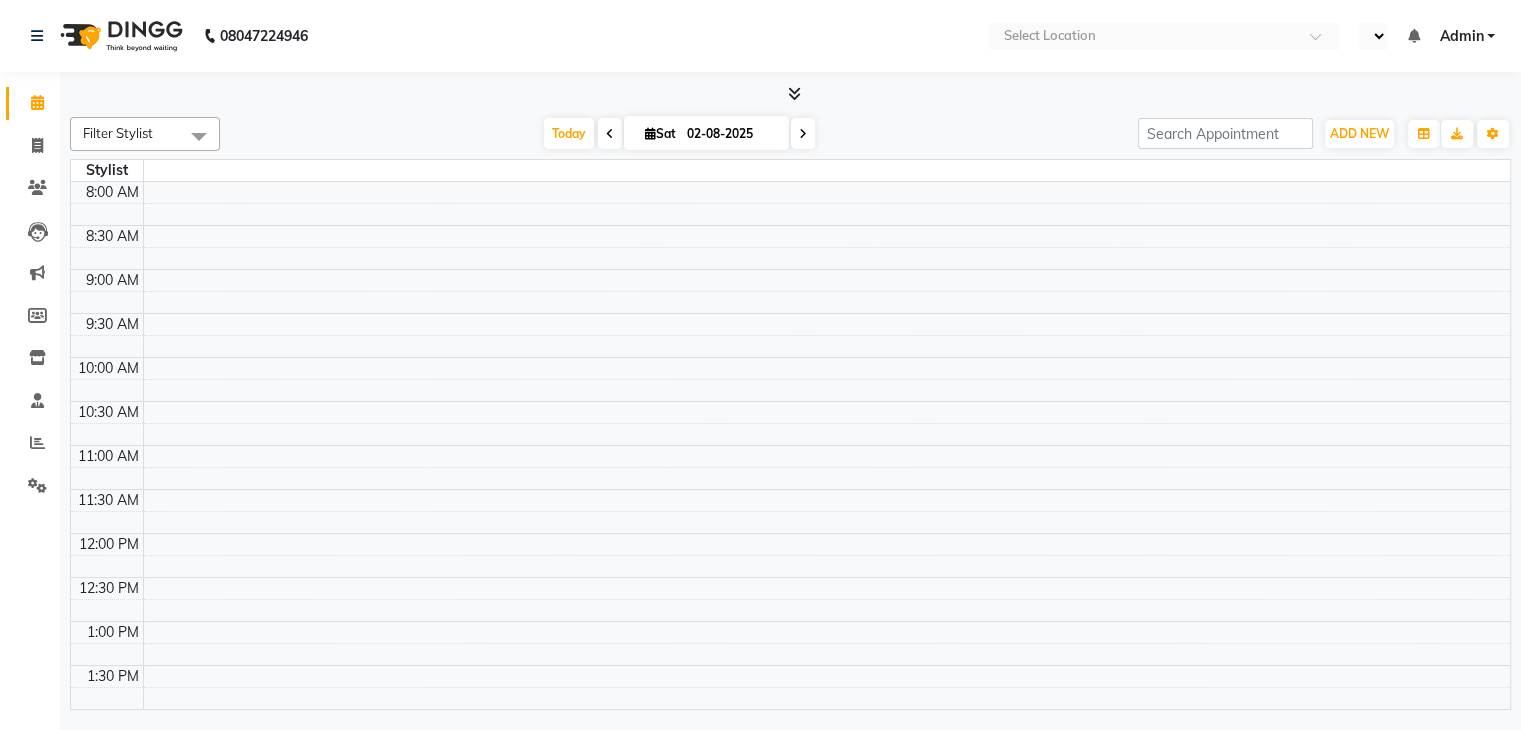 select on "en" 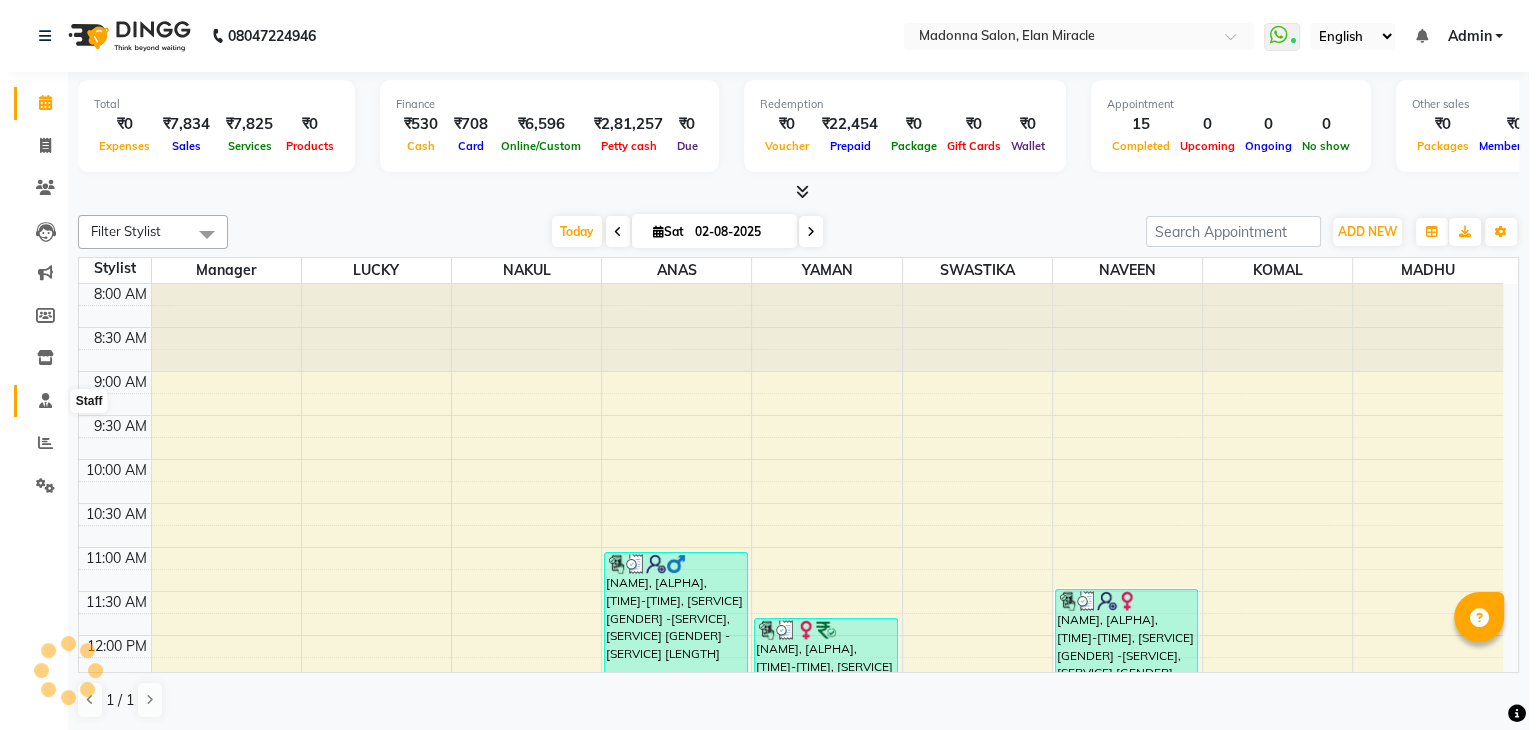 scroll, scrollTop: 0, scrollLeft: 0, axis: both 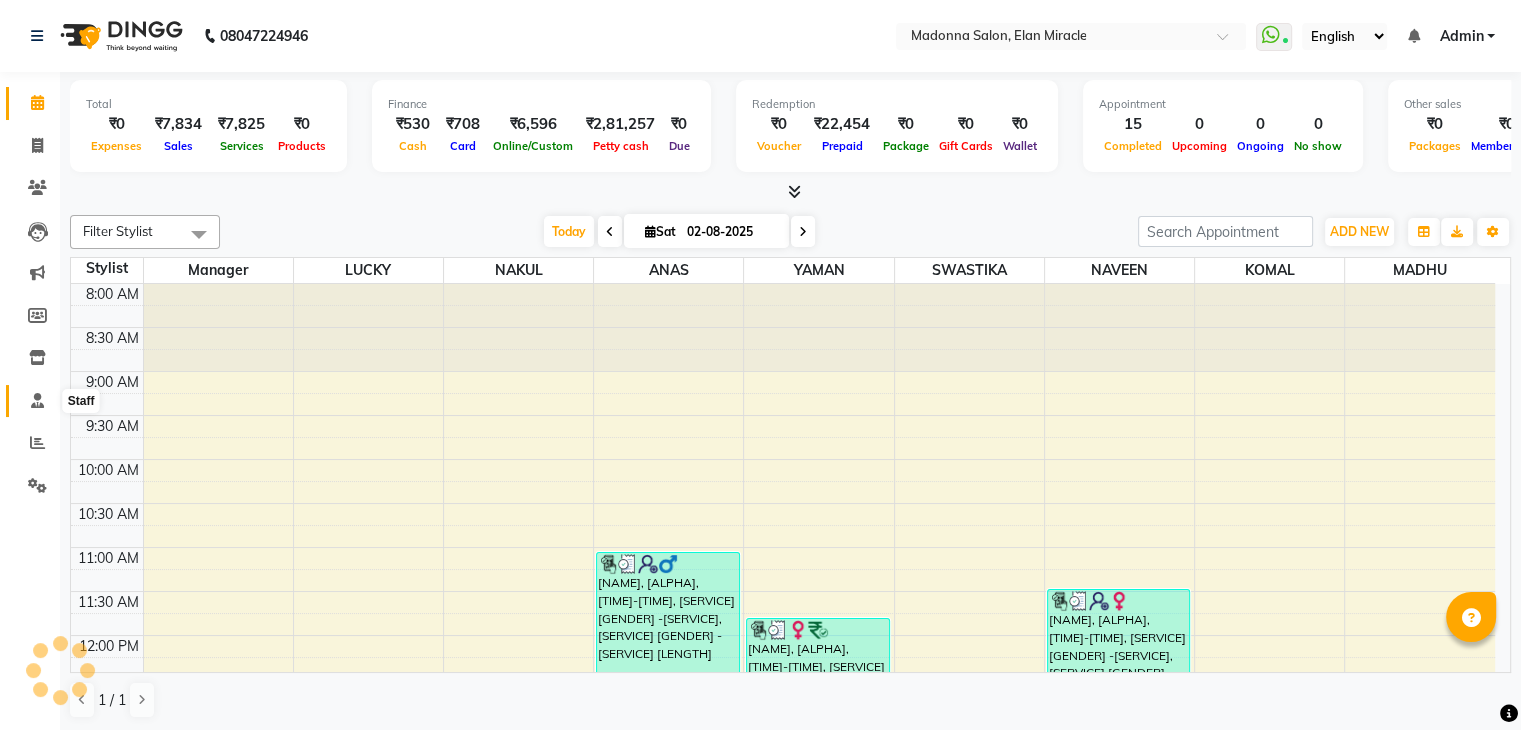 click 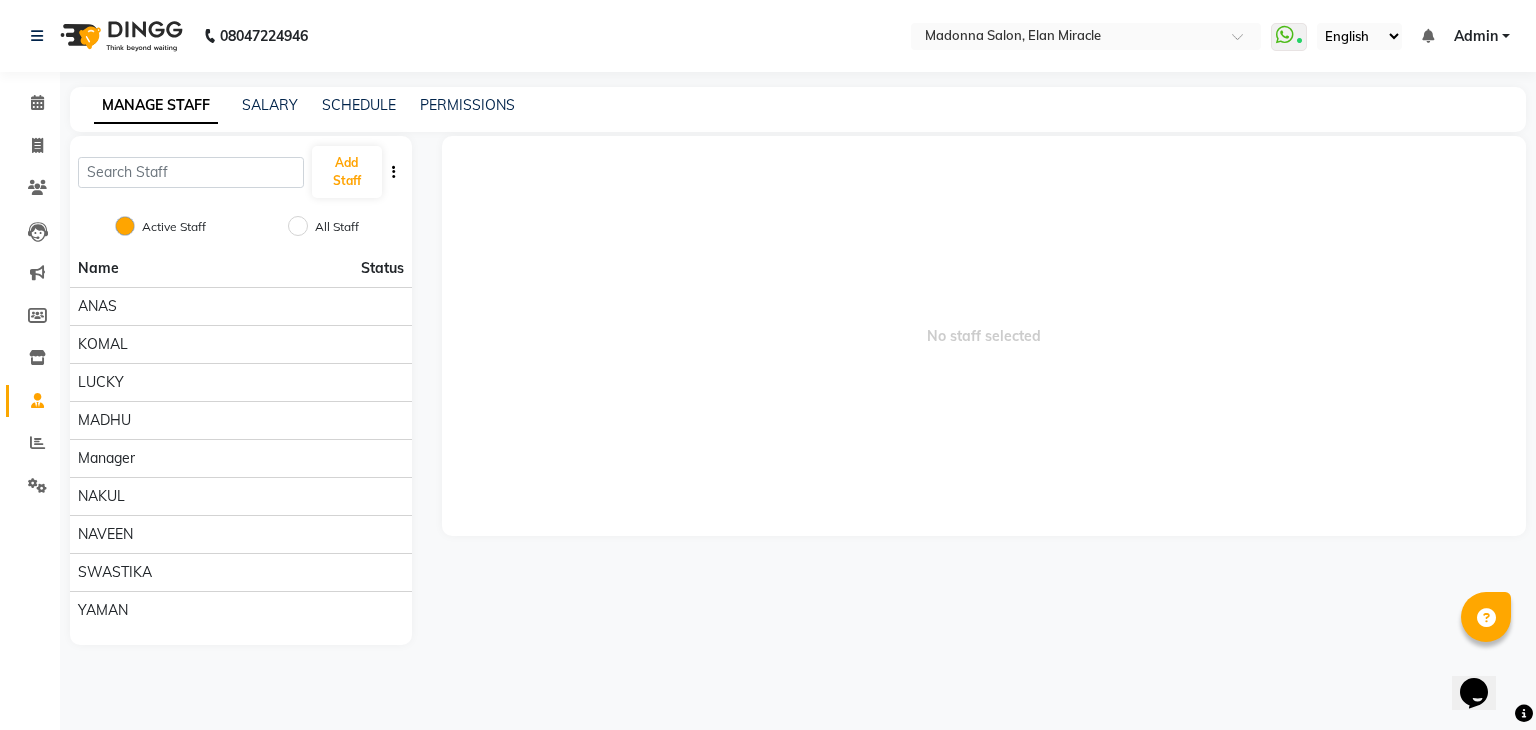 scroll, scrollTop: 0, scrollLeft: 0, axis: both 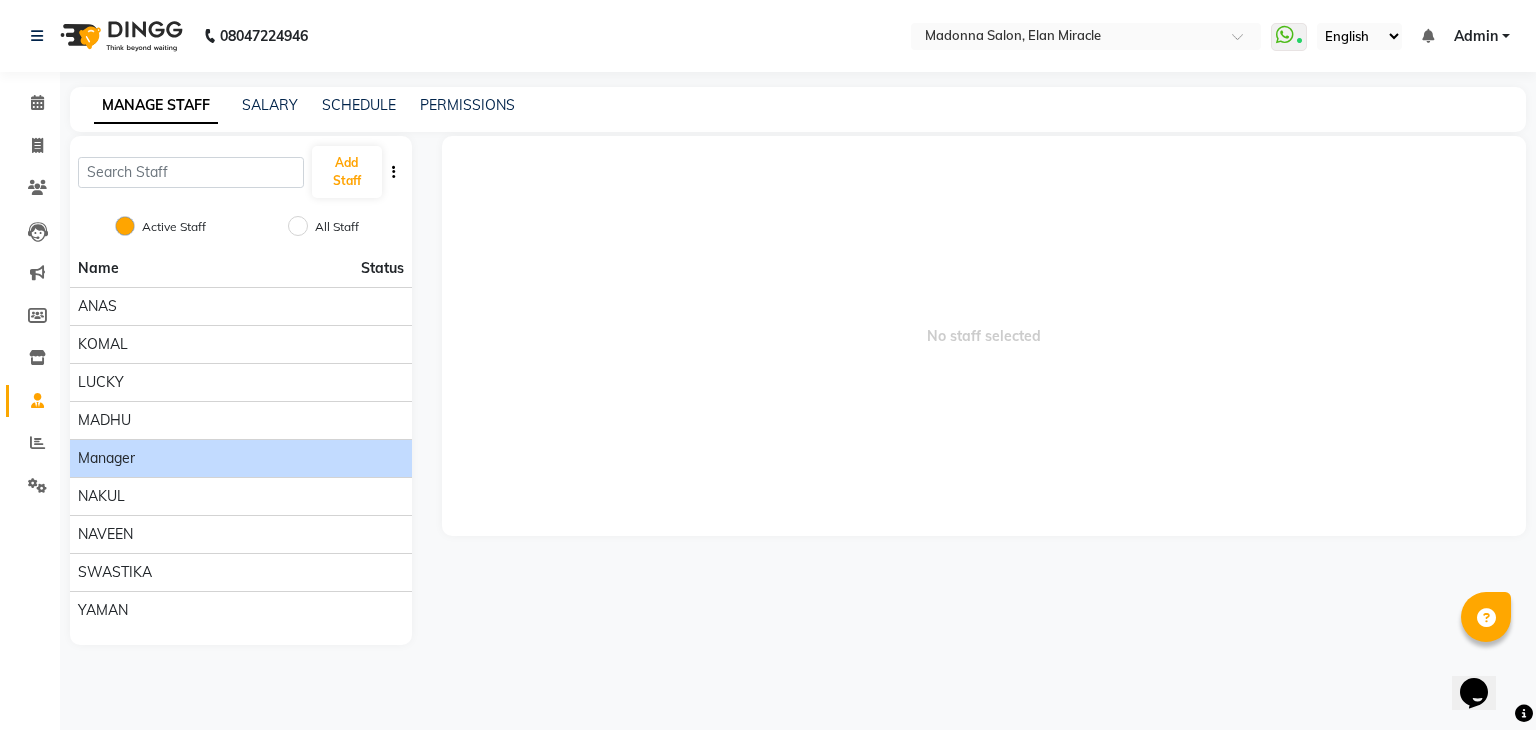 click on "Manager" 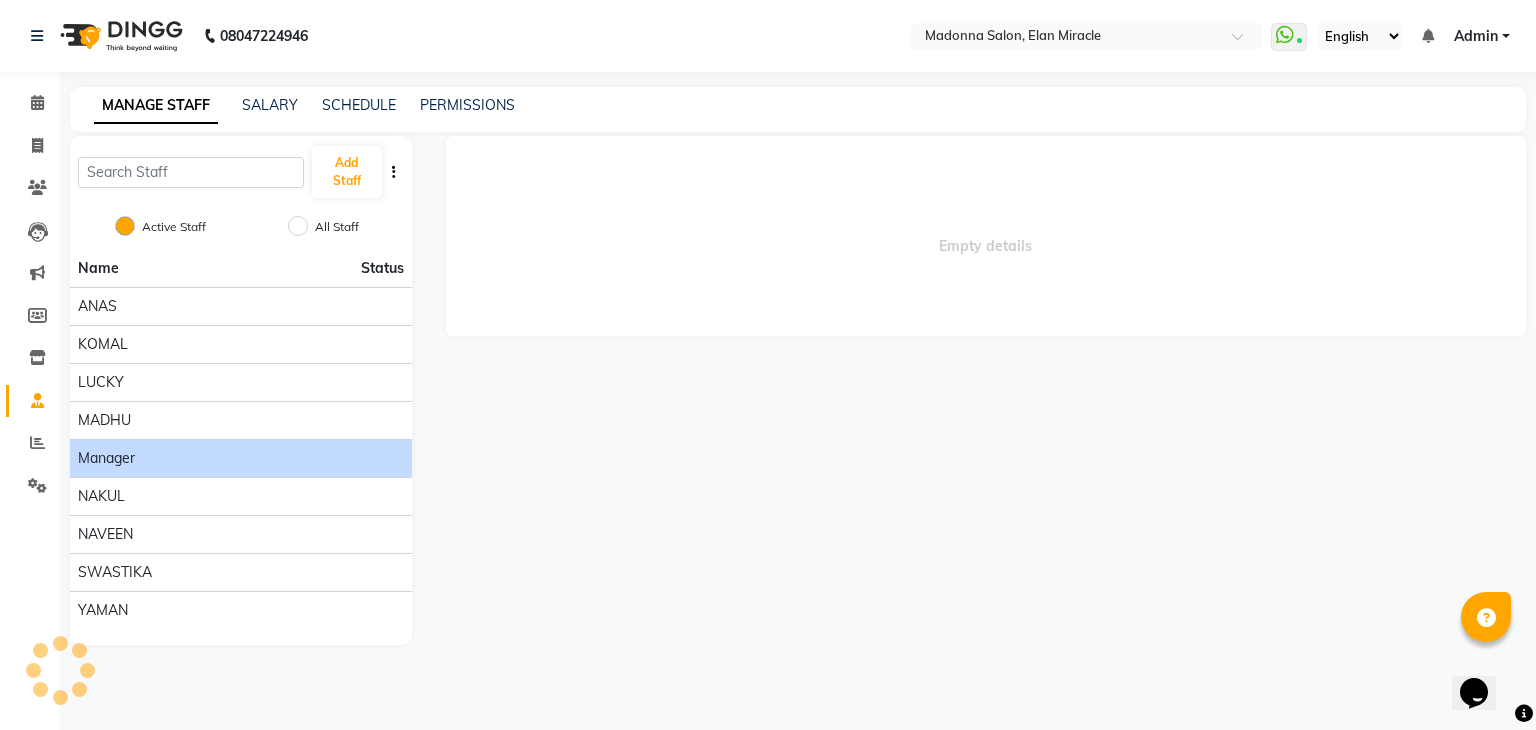 click on "Manager" 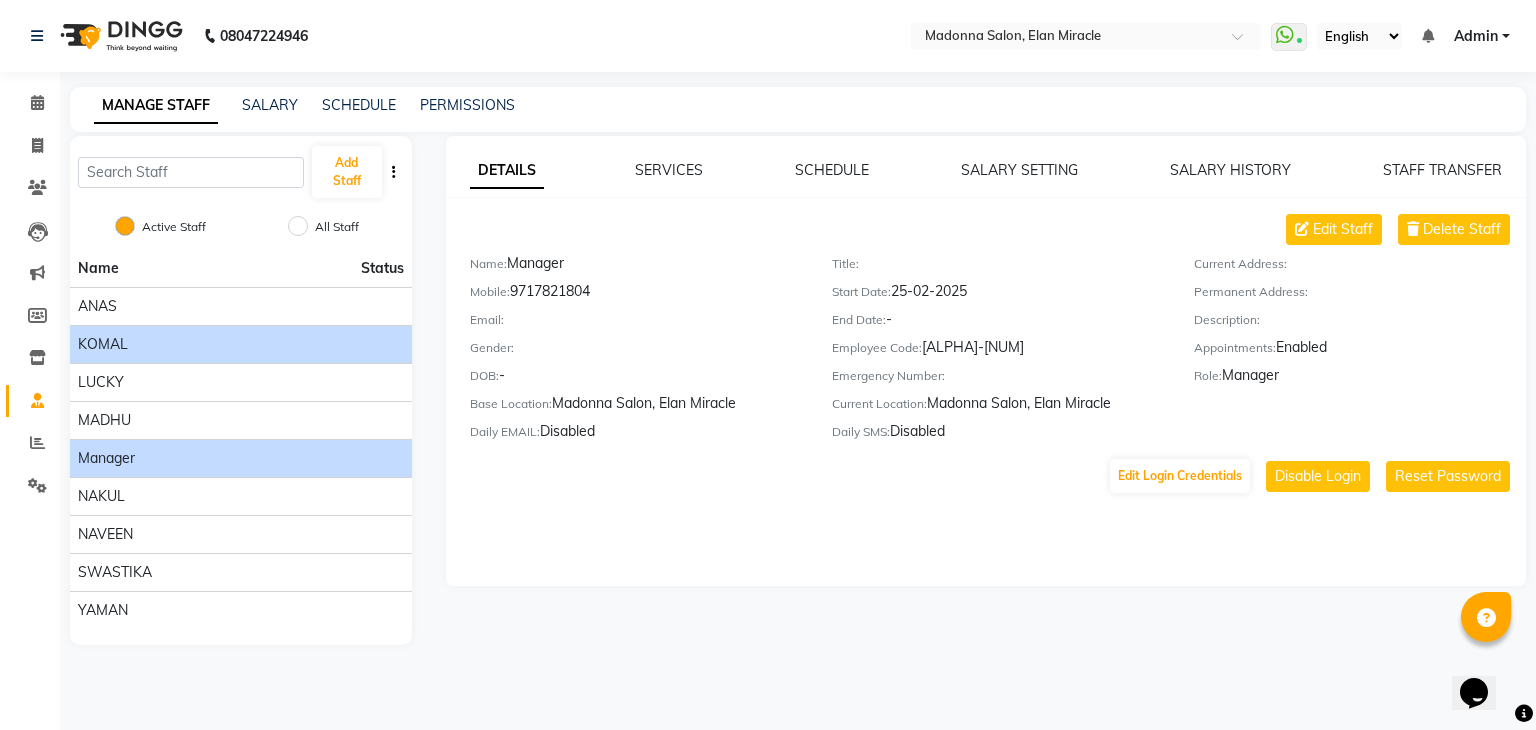 click on "KOMAL" 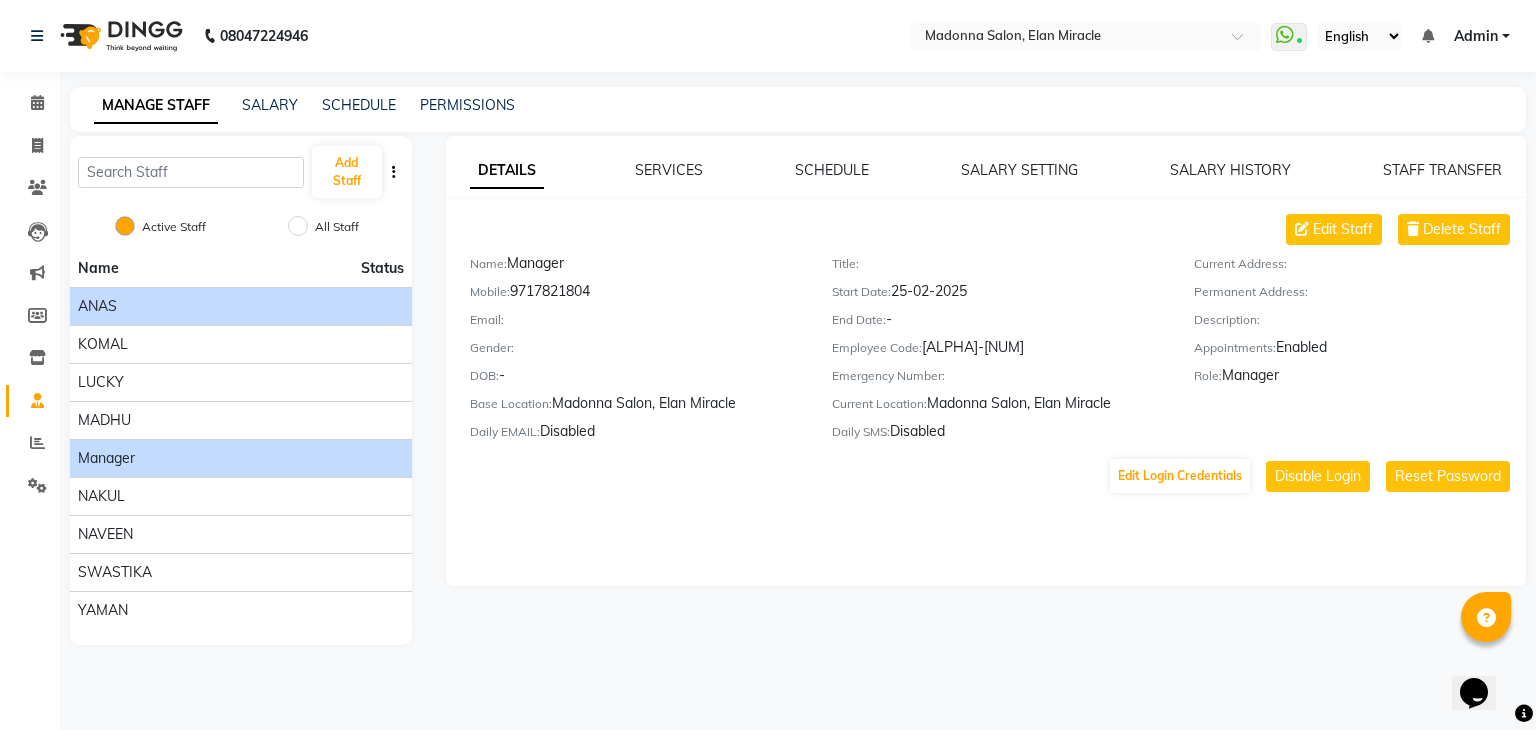 click on "ANAS" 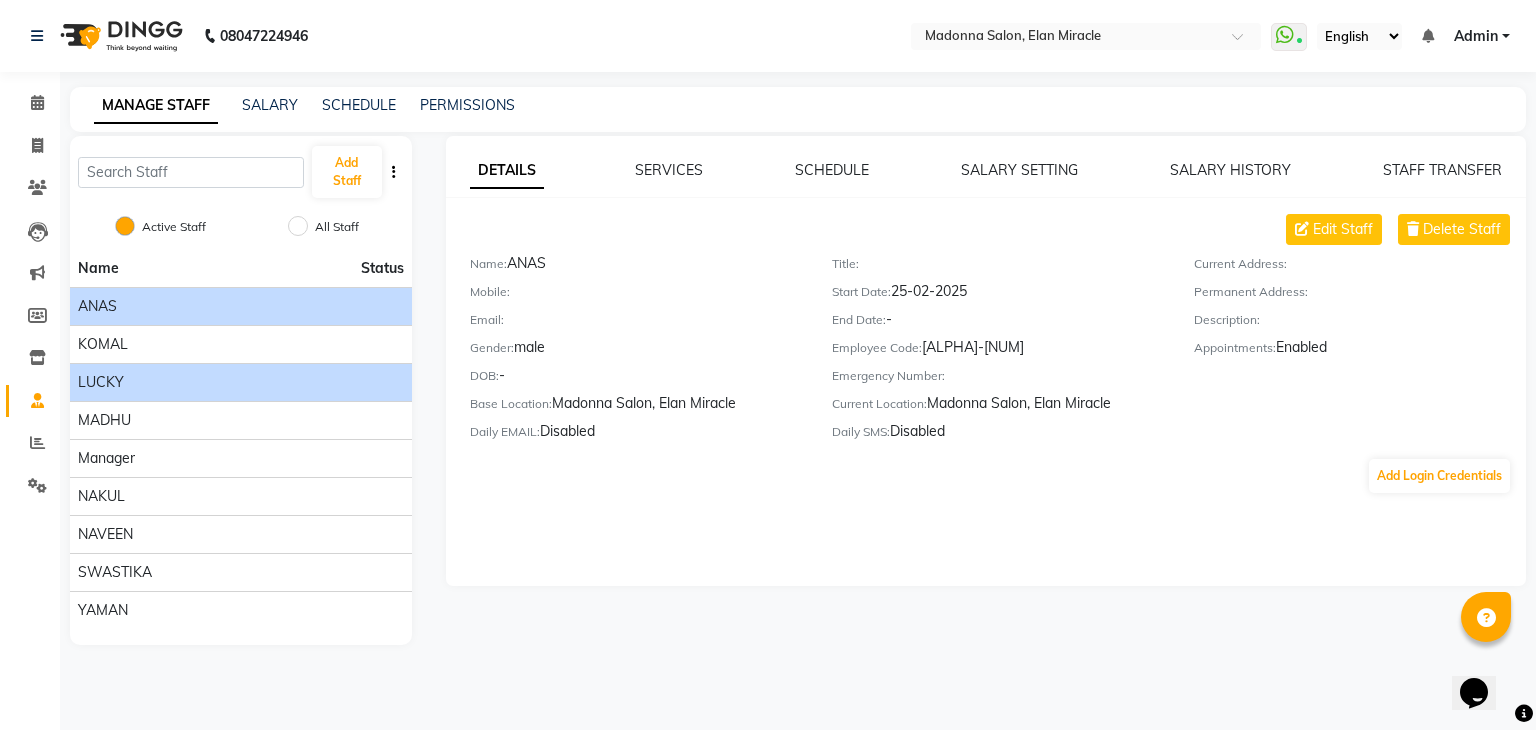 click on "LUCKY" 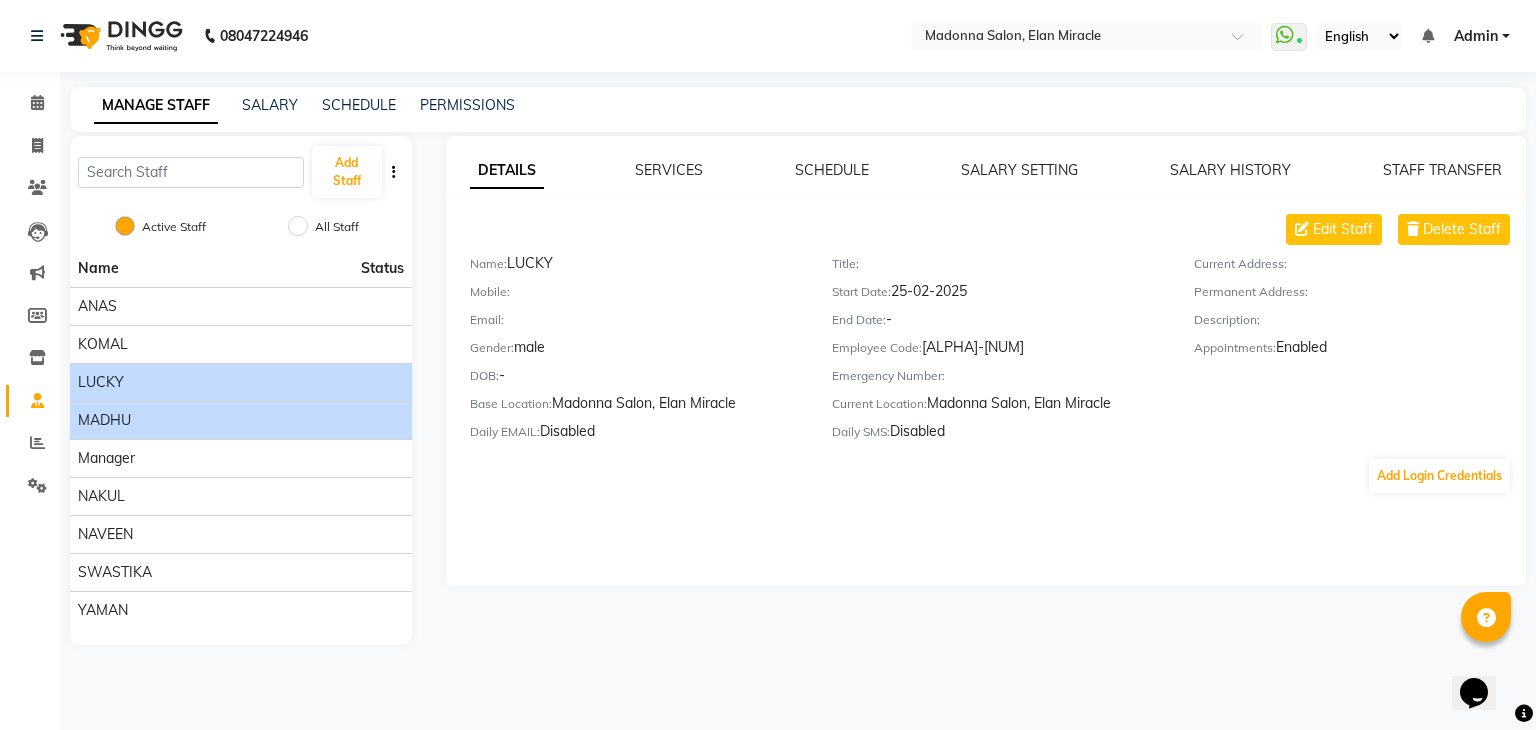 click on "MADHU" 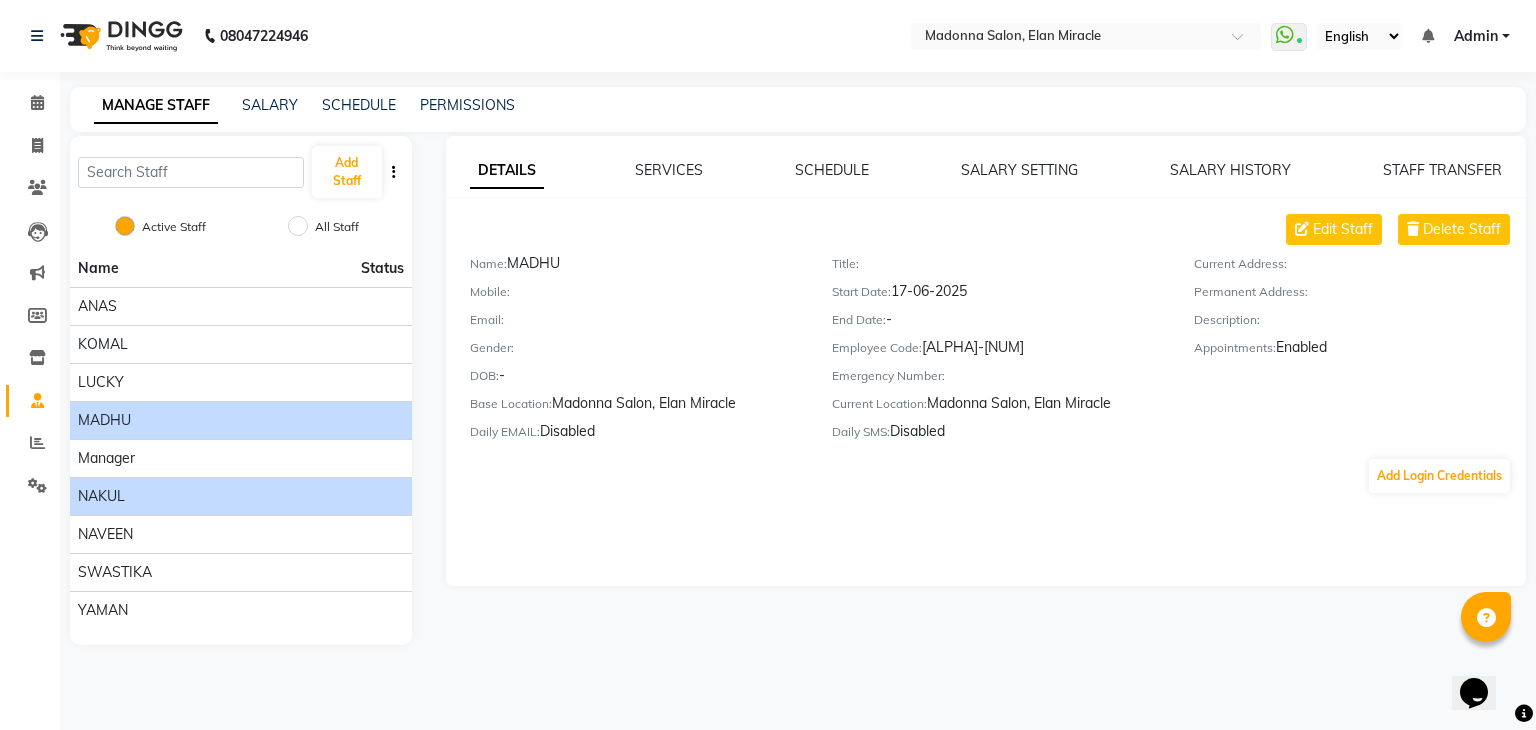click on "NAKUL" 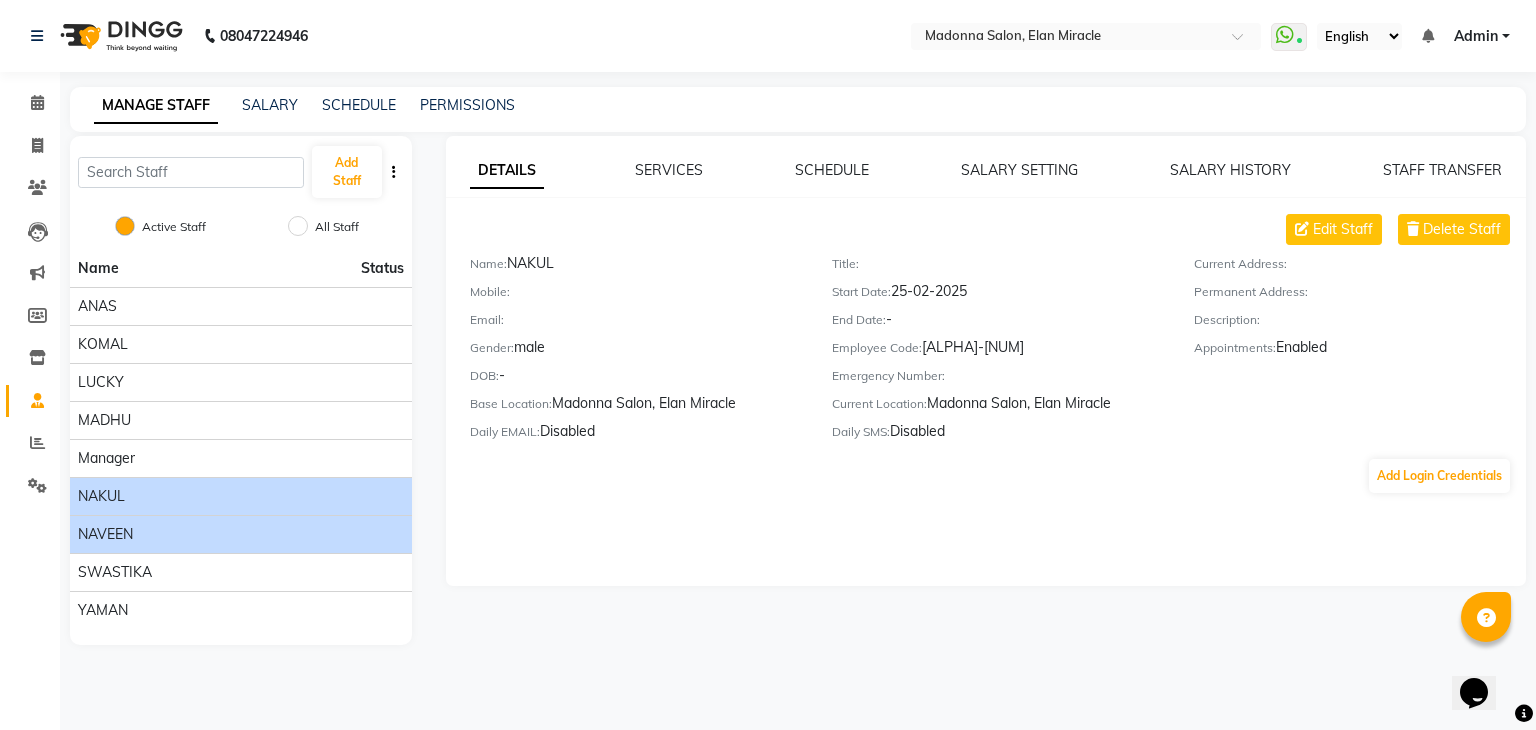 click on "NAVEEN" 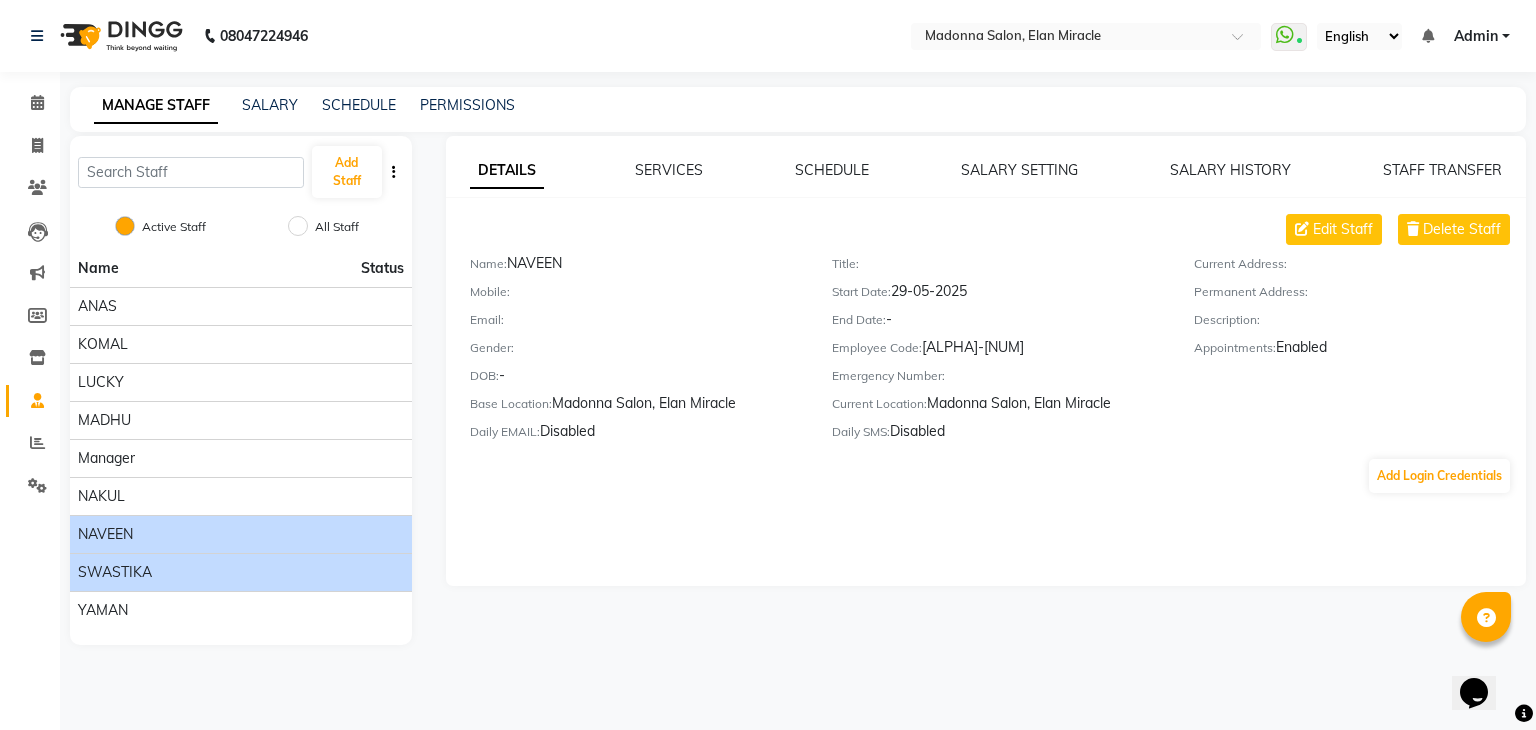 click on "SWASTIKA" 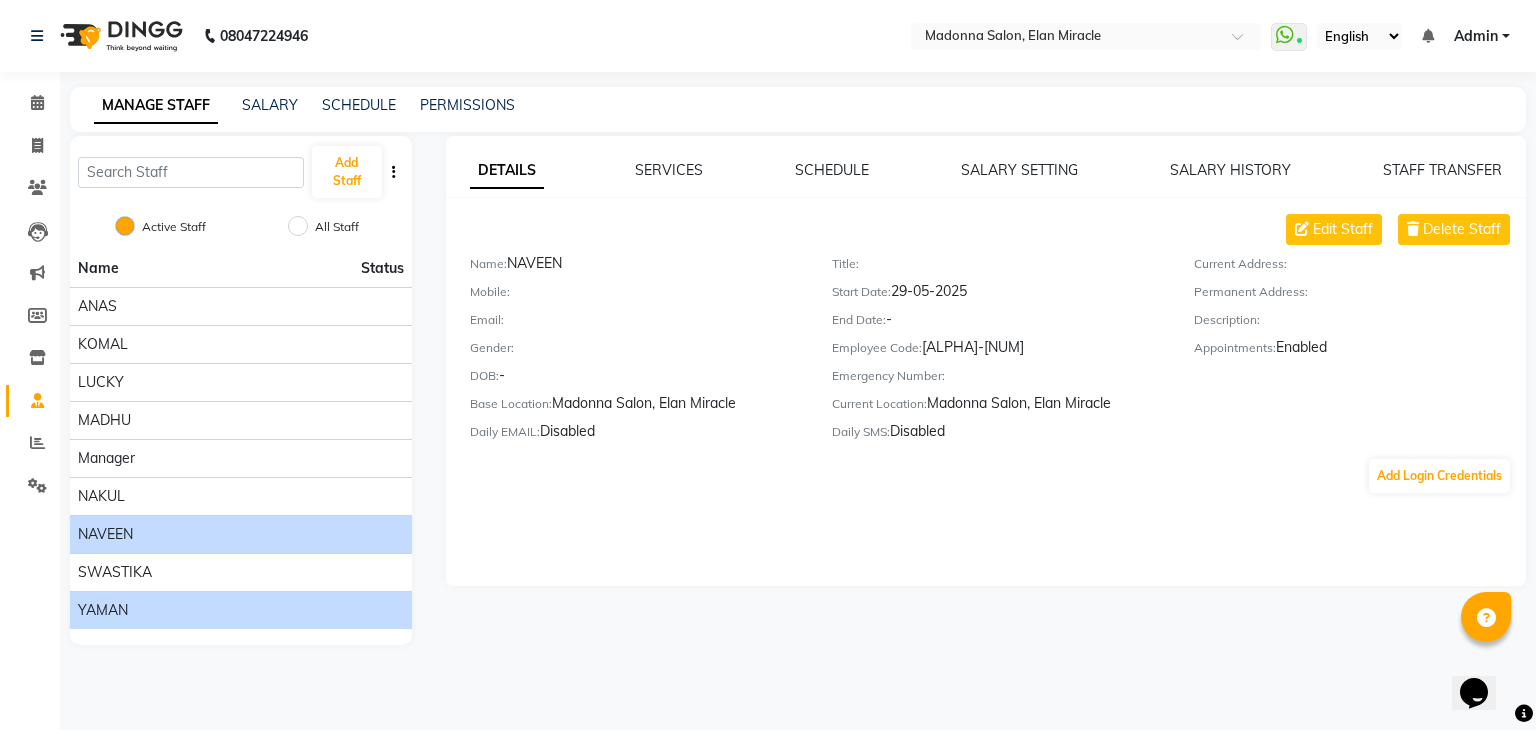 click on "YAMAN" 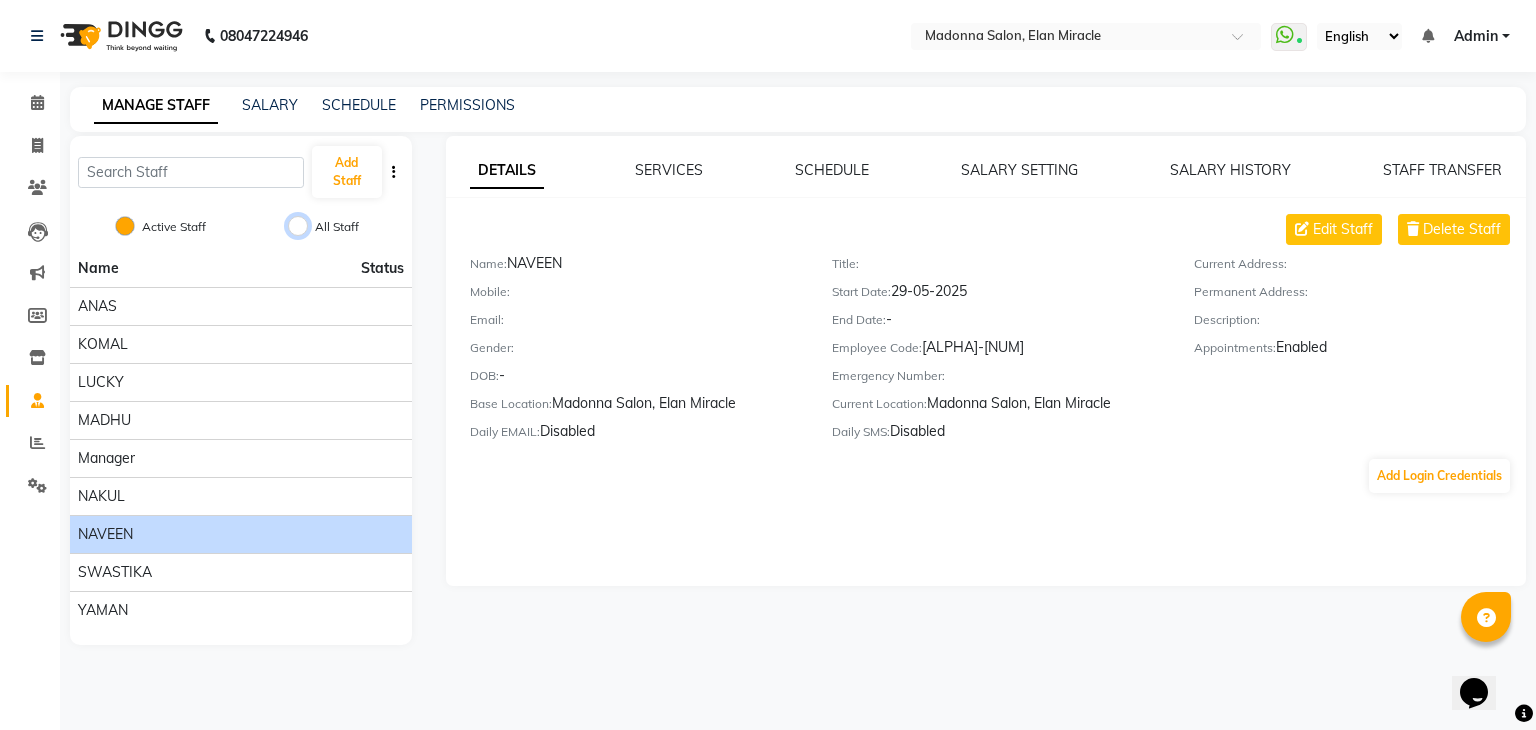 click on "All Staff" at bounding box center [298, 226] 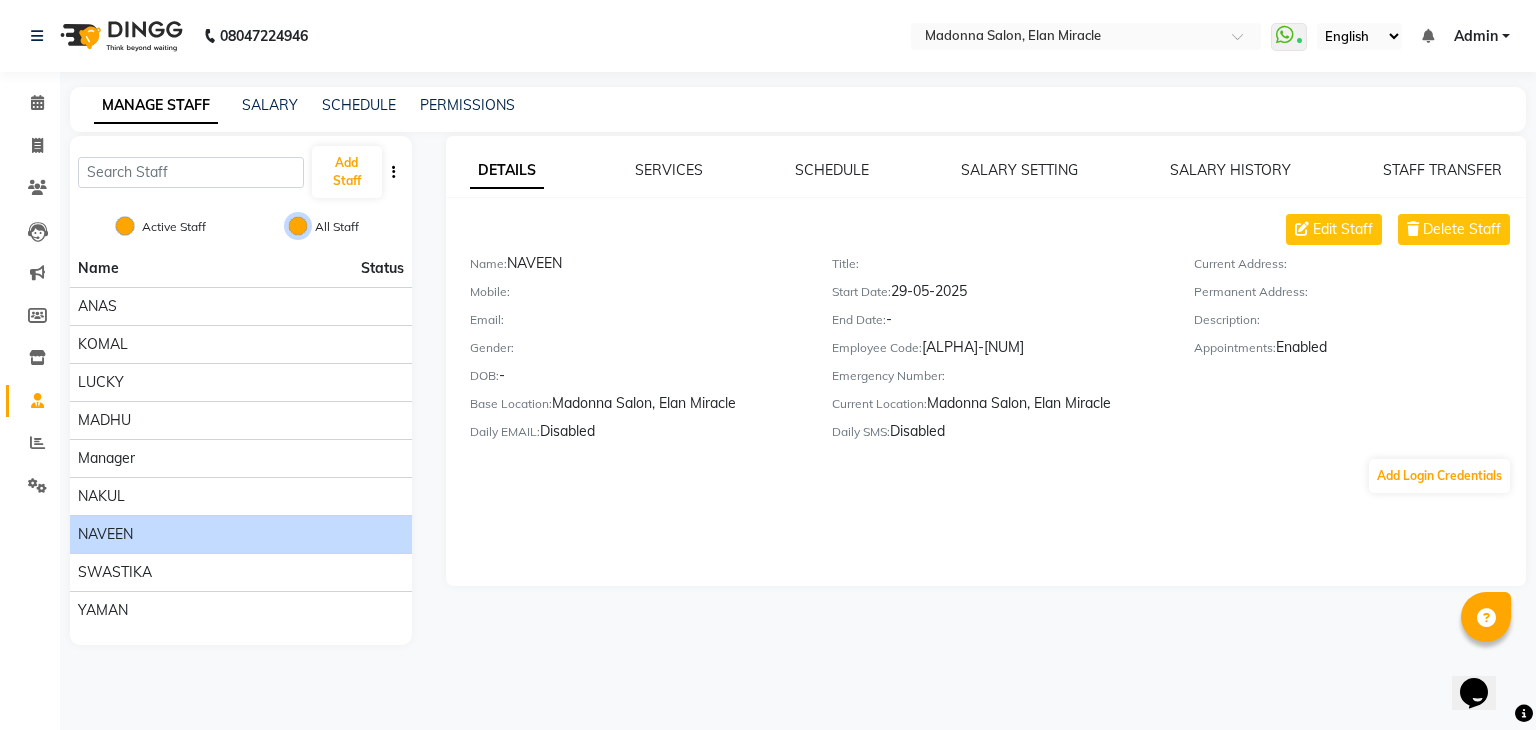 radio on "false" 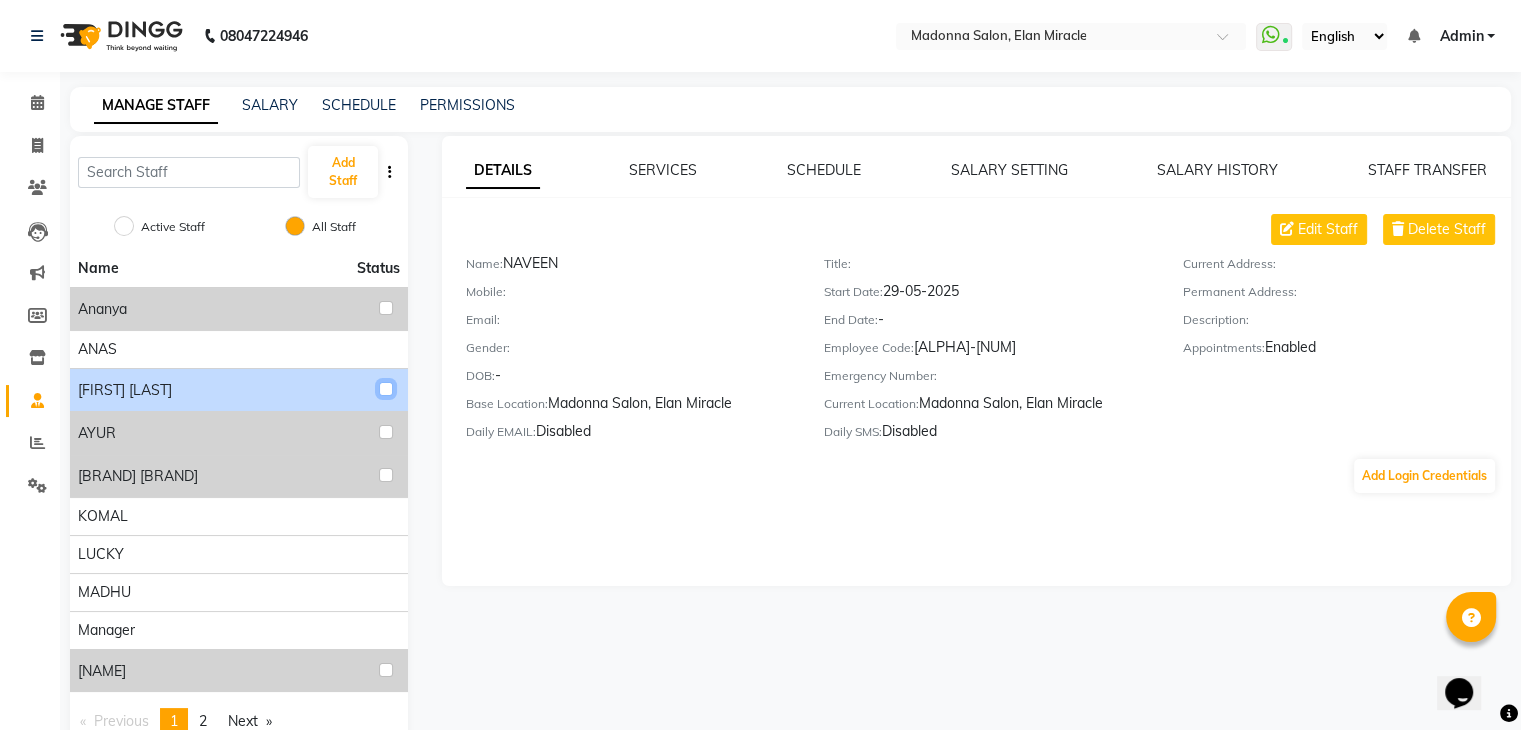 click at bounding box center [386, 389] 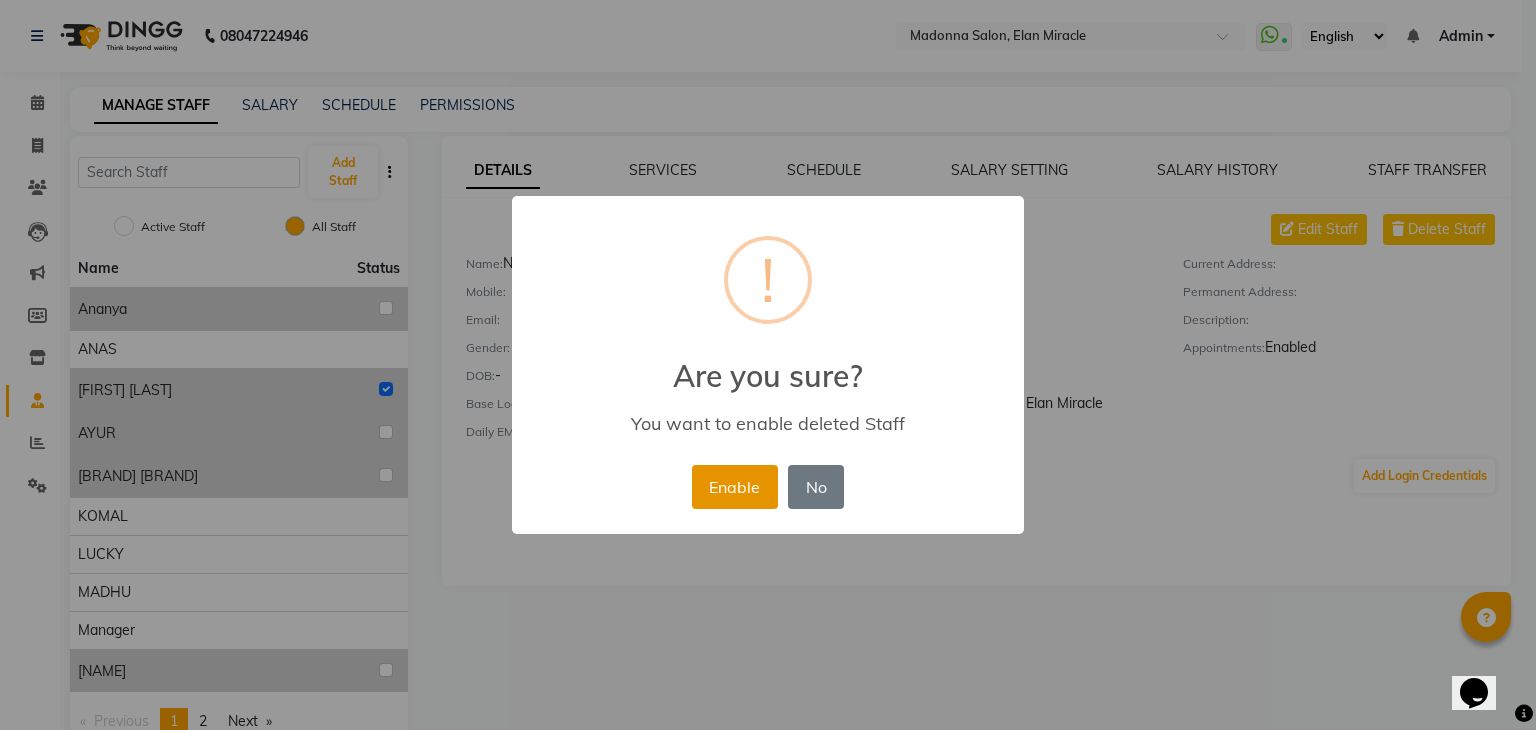 click on "Enable" at bounding box center (735, 487) 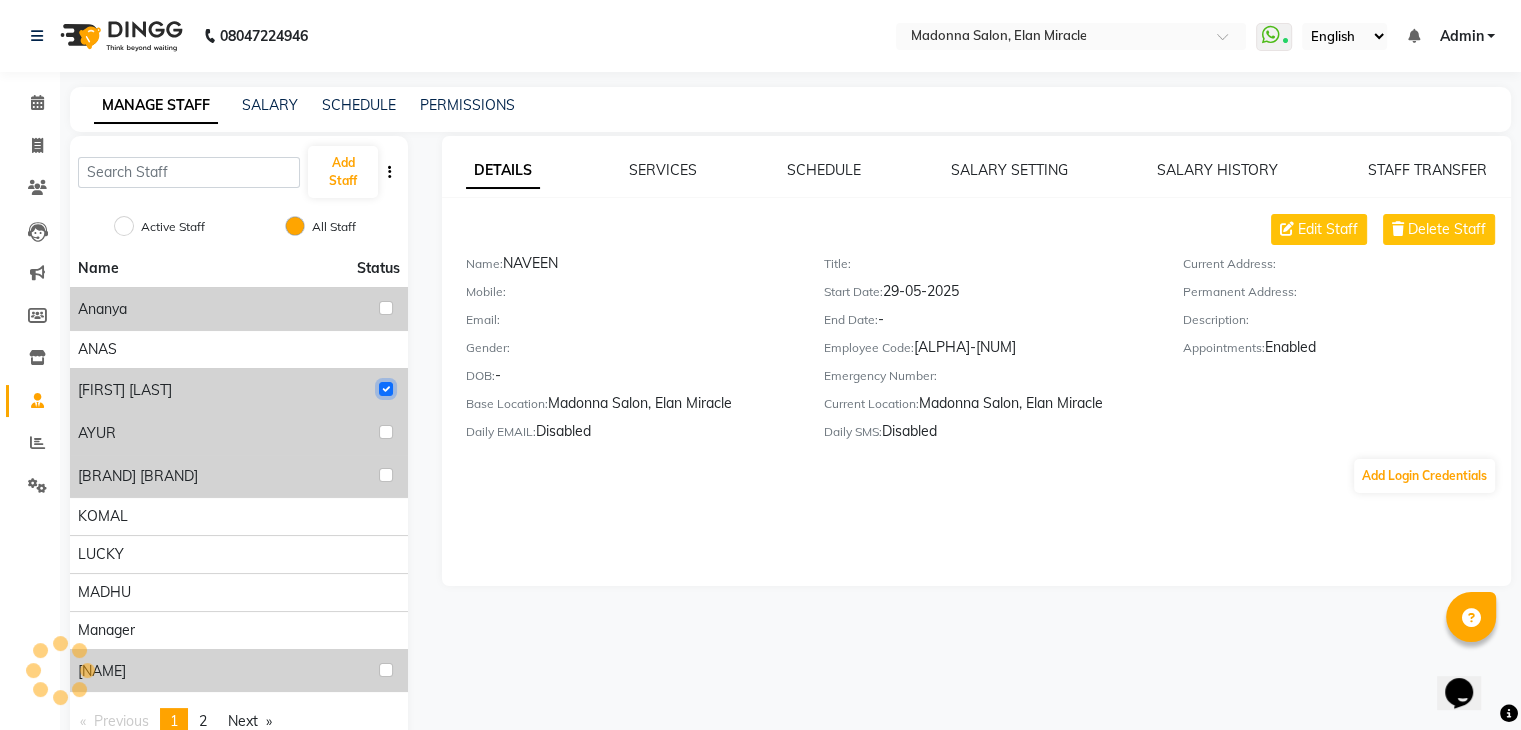 radio on "true" 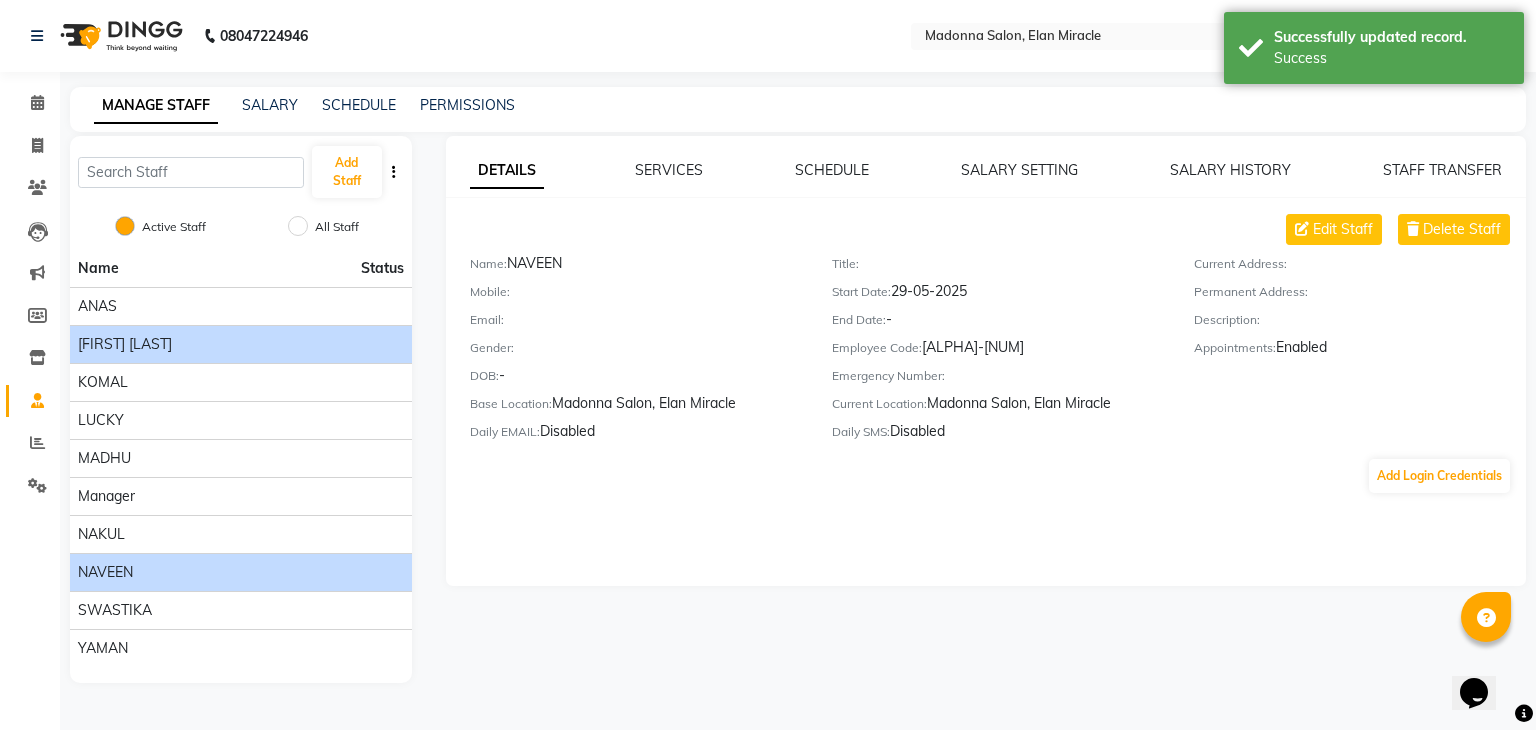 click on "Anchal Mishra" 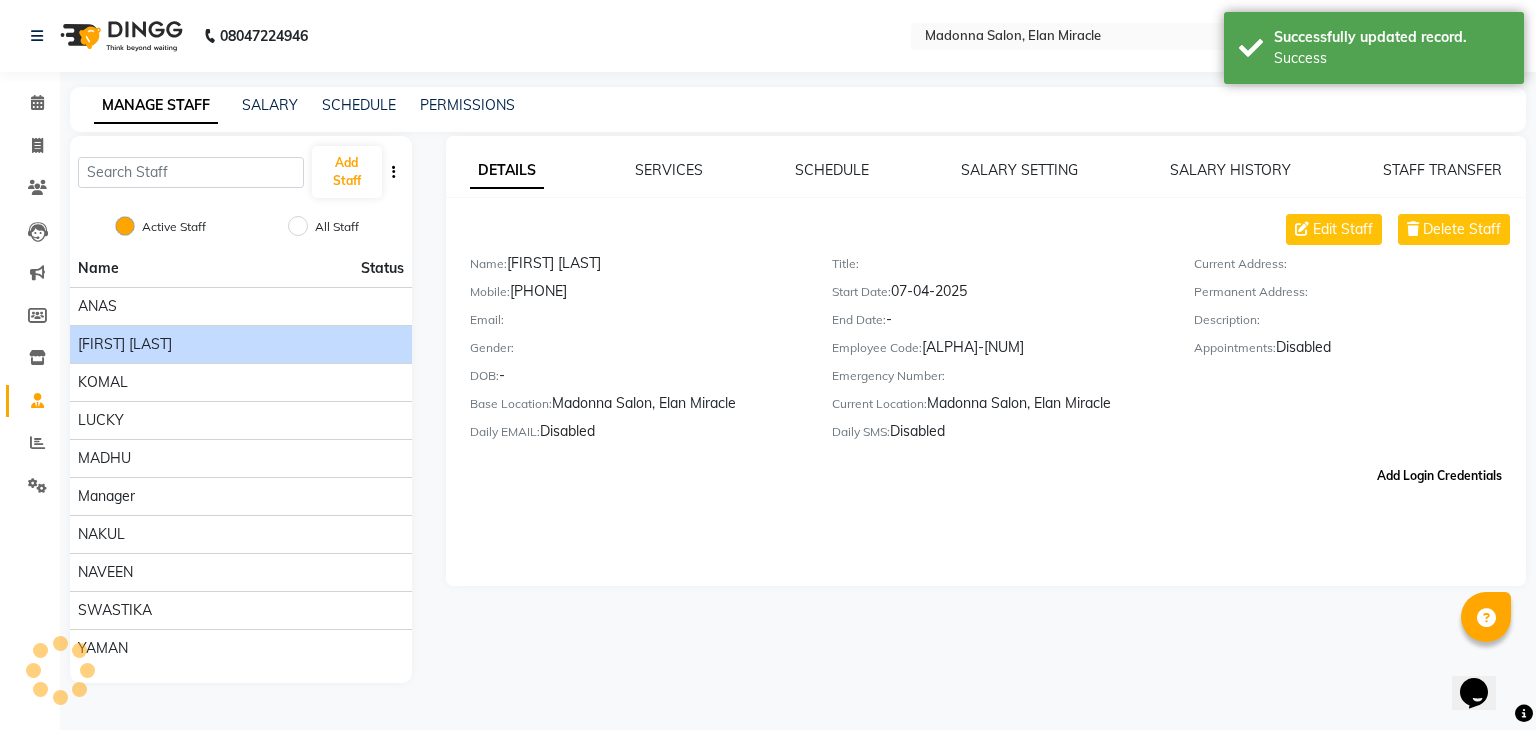 click on "Add Login Credentials" 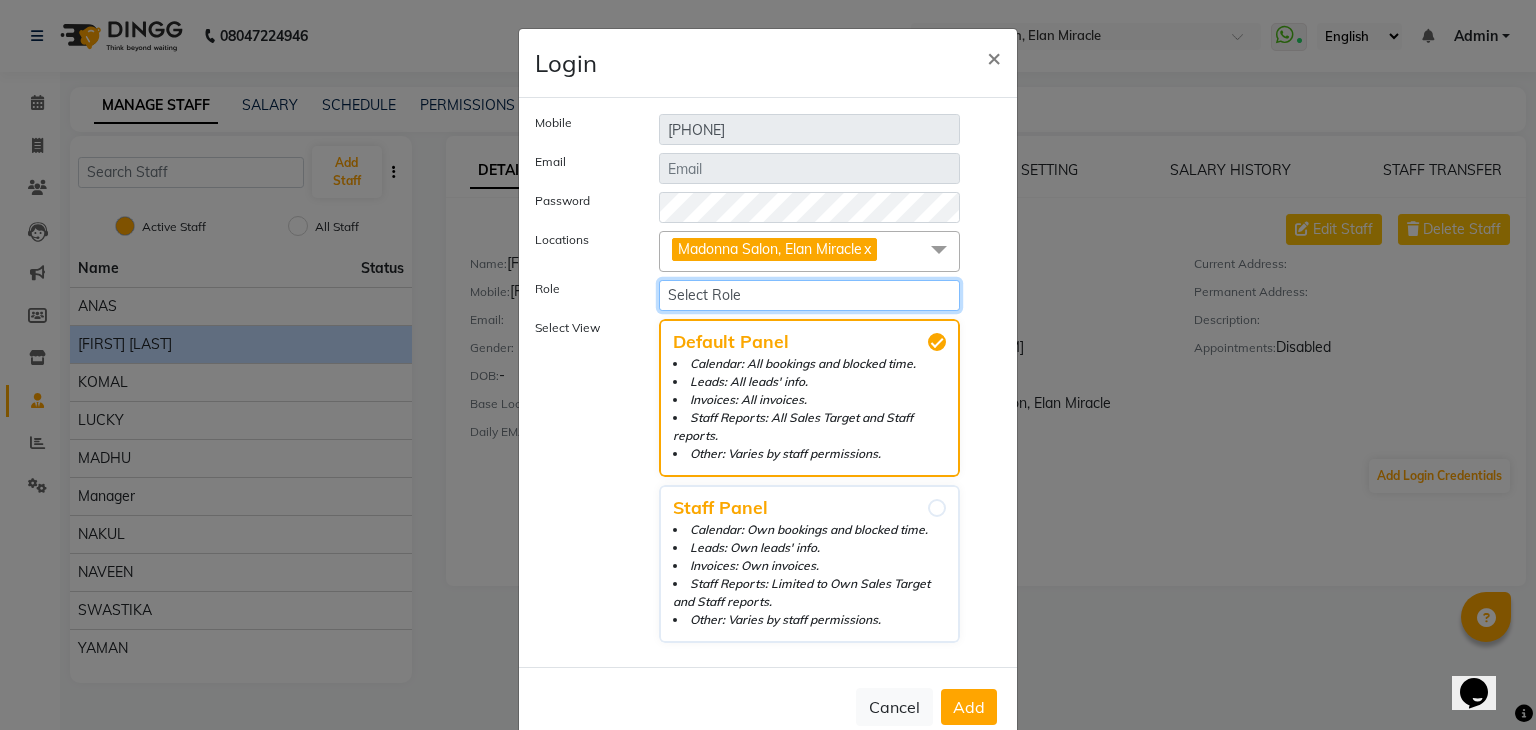 click on "Select Role Operator Manager Administrator Staff Owner Shikha Mam" 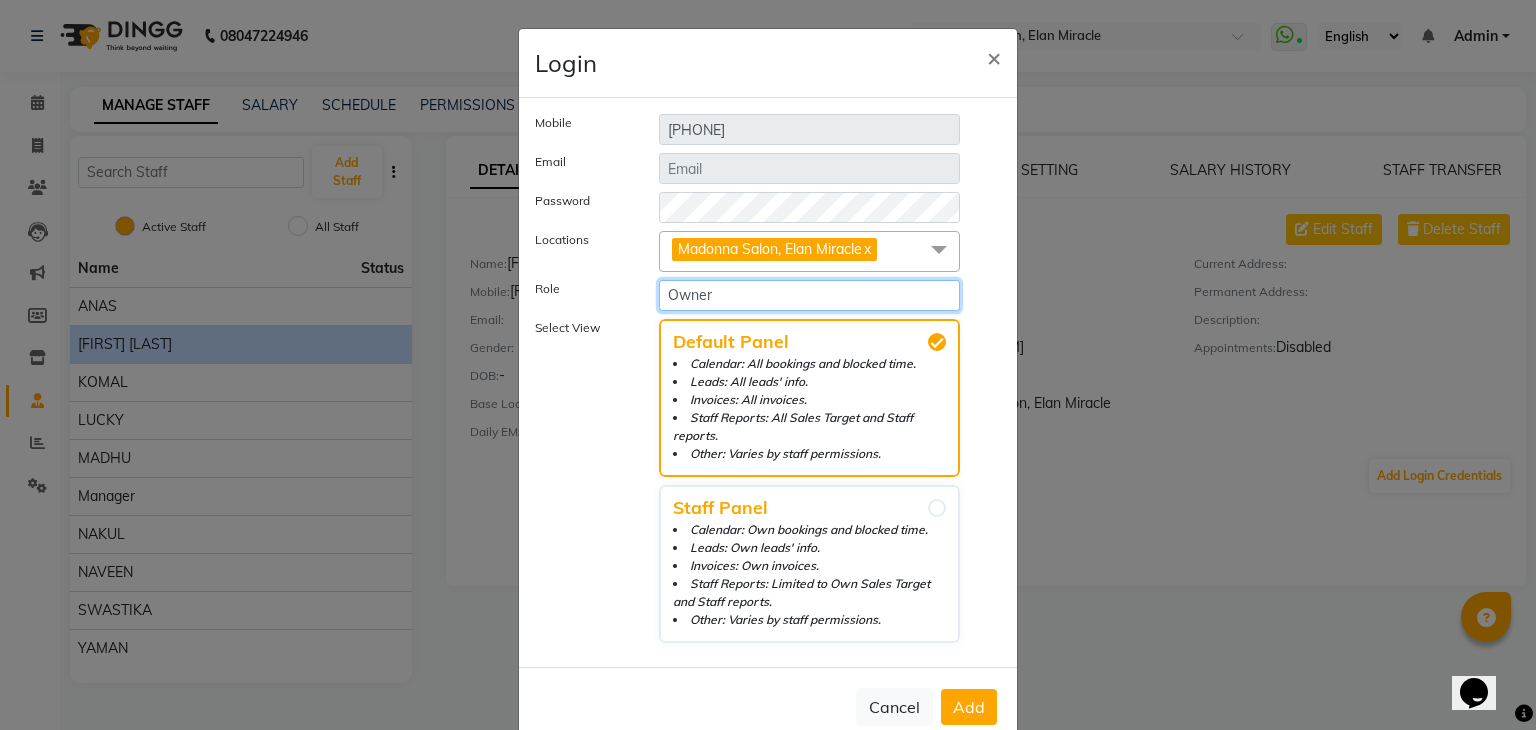 click on "Select Role Operator Manager Administrator Staff Owner Shikha Mam" 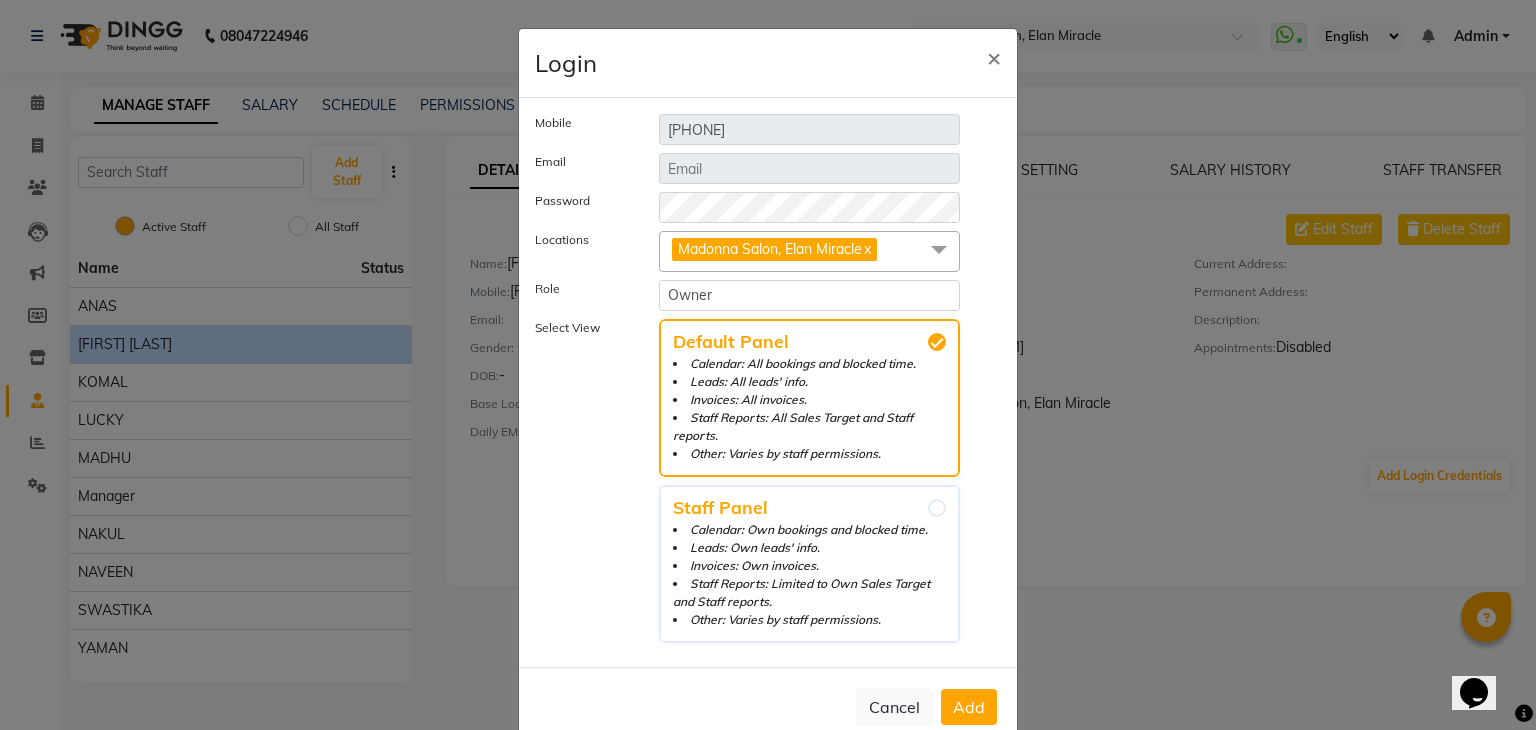 click on "Add" 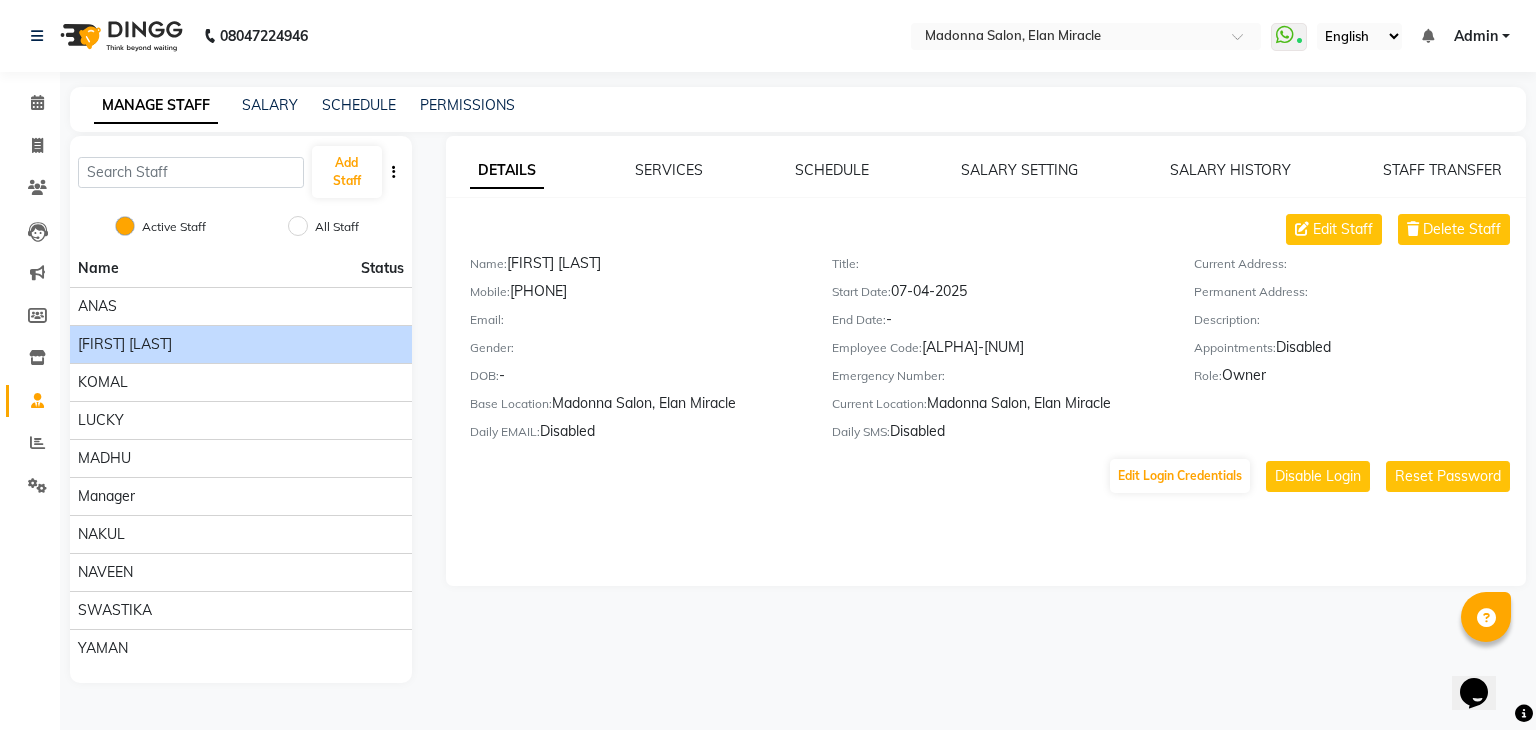 click on "Admin" at bounding box center [1476, 36] 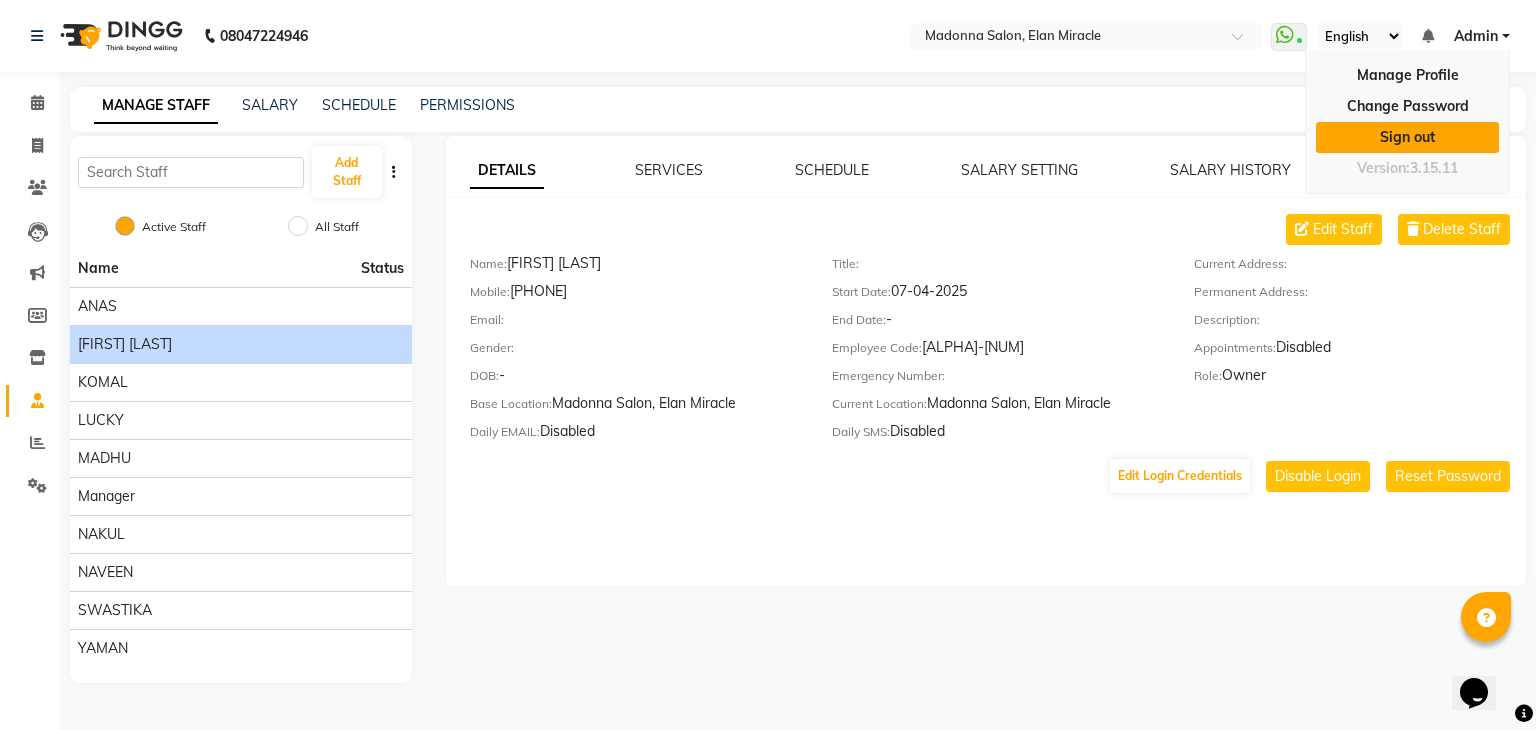 click on "Sign out" at bounding box center [1407, 137] 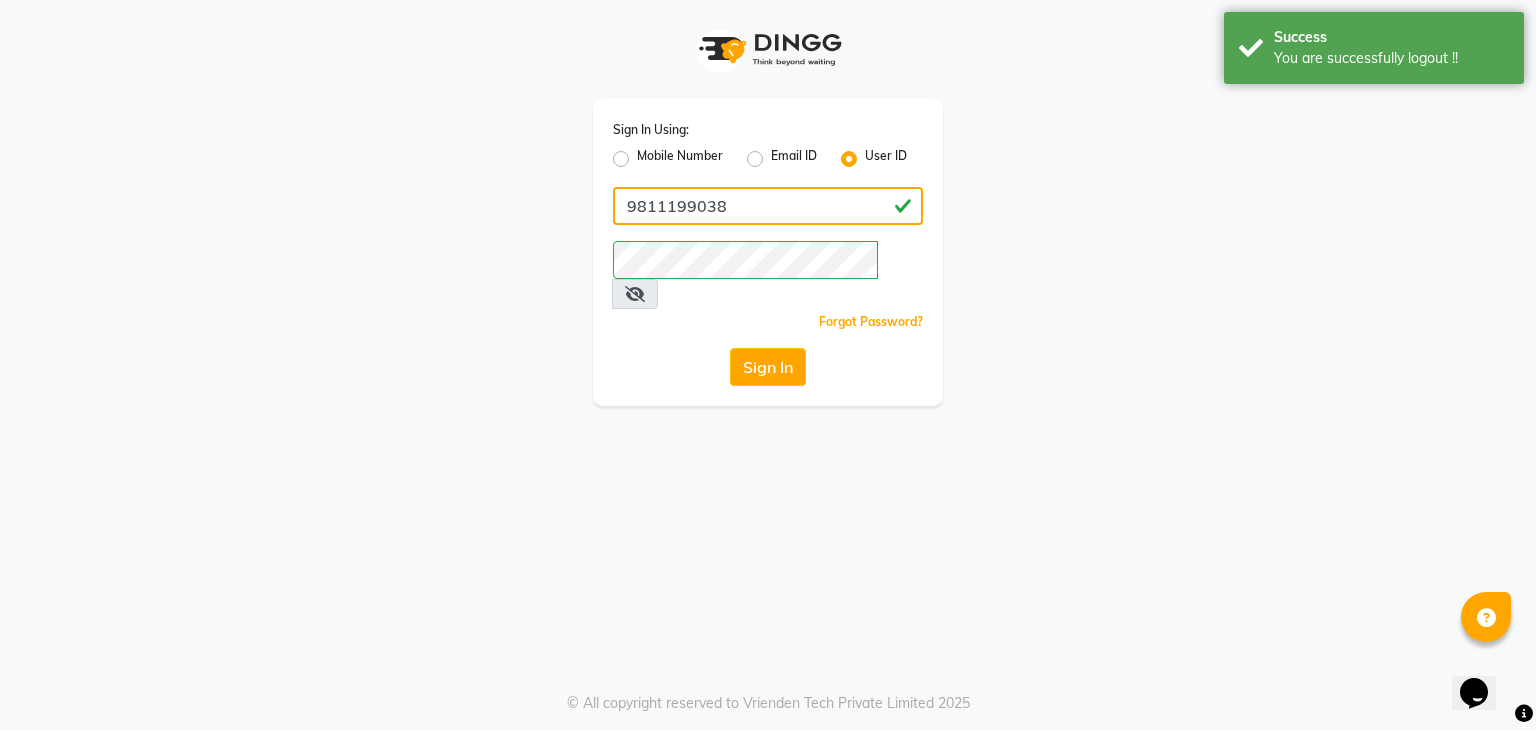 paste on "Toni&guy123" 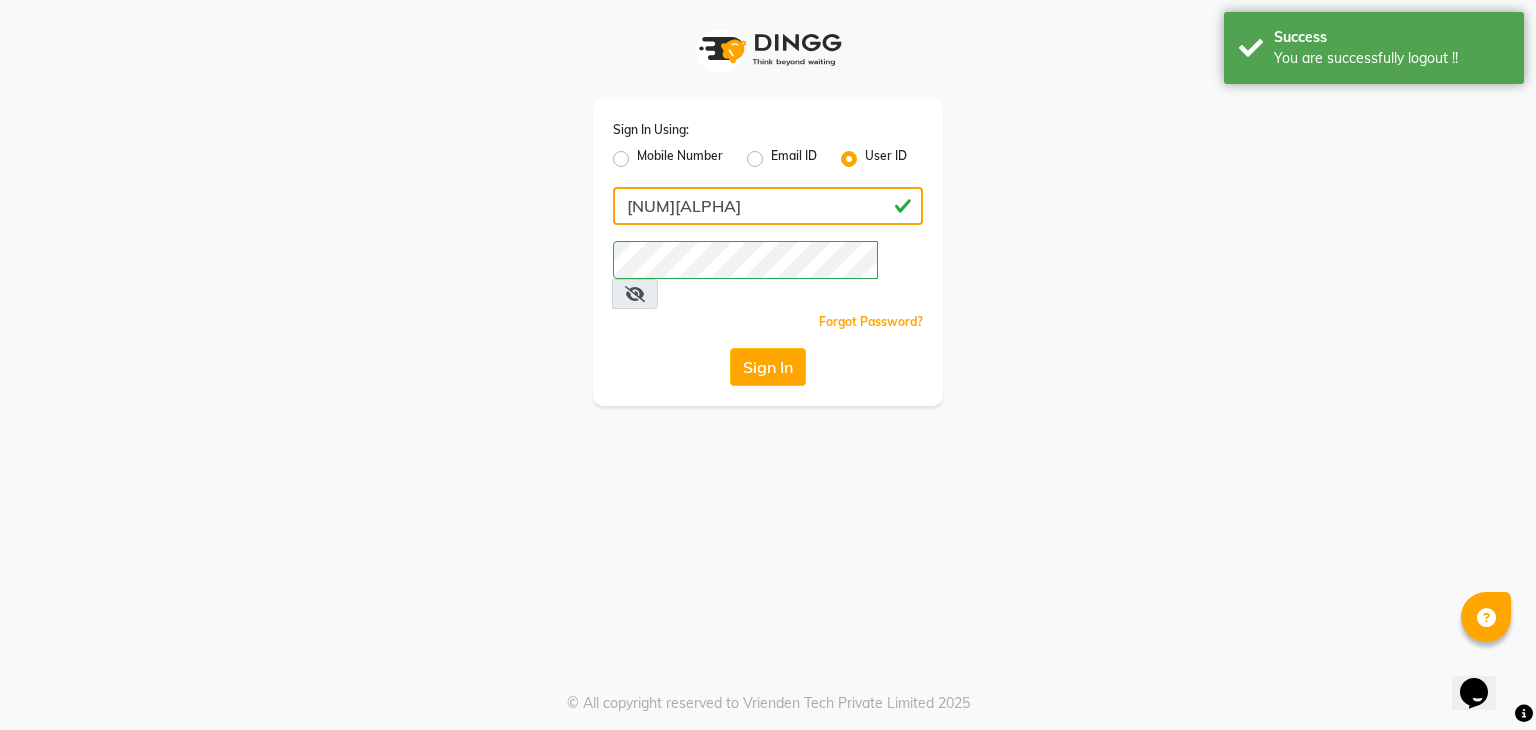 click on "9811199038Toni&guy123" 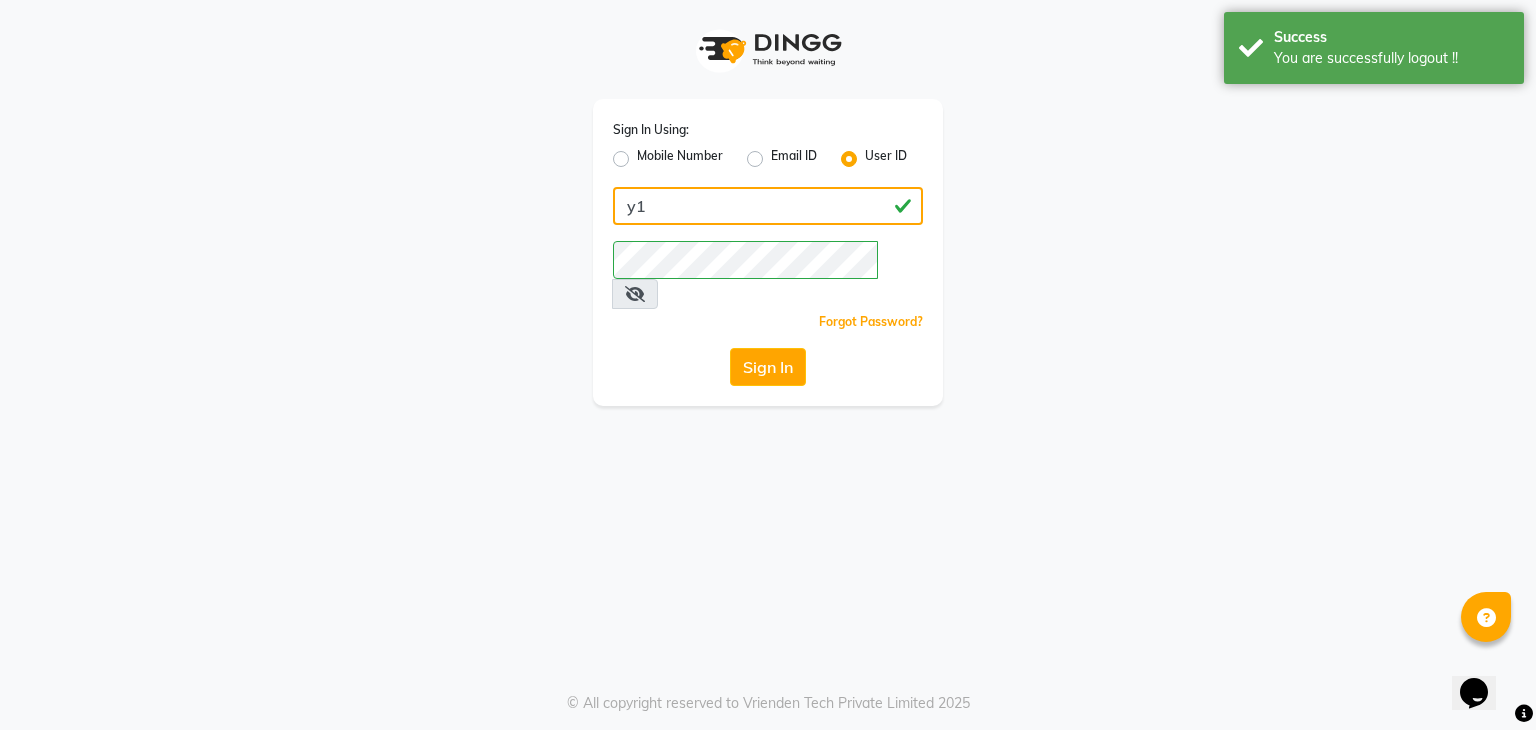 type on "y" 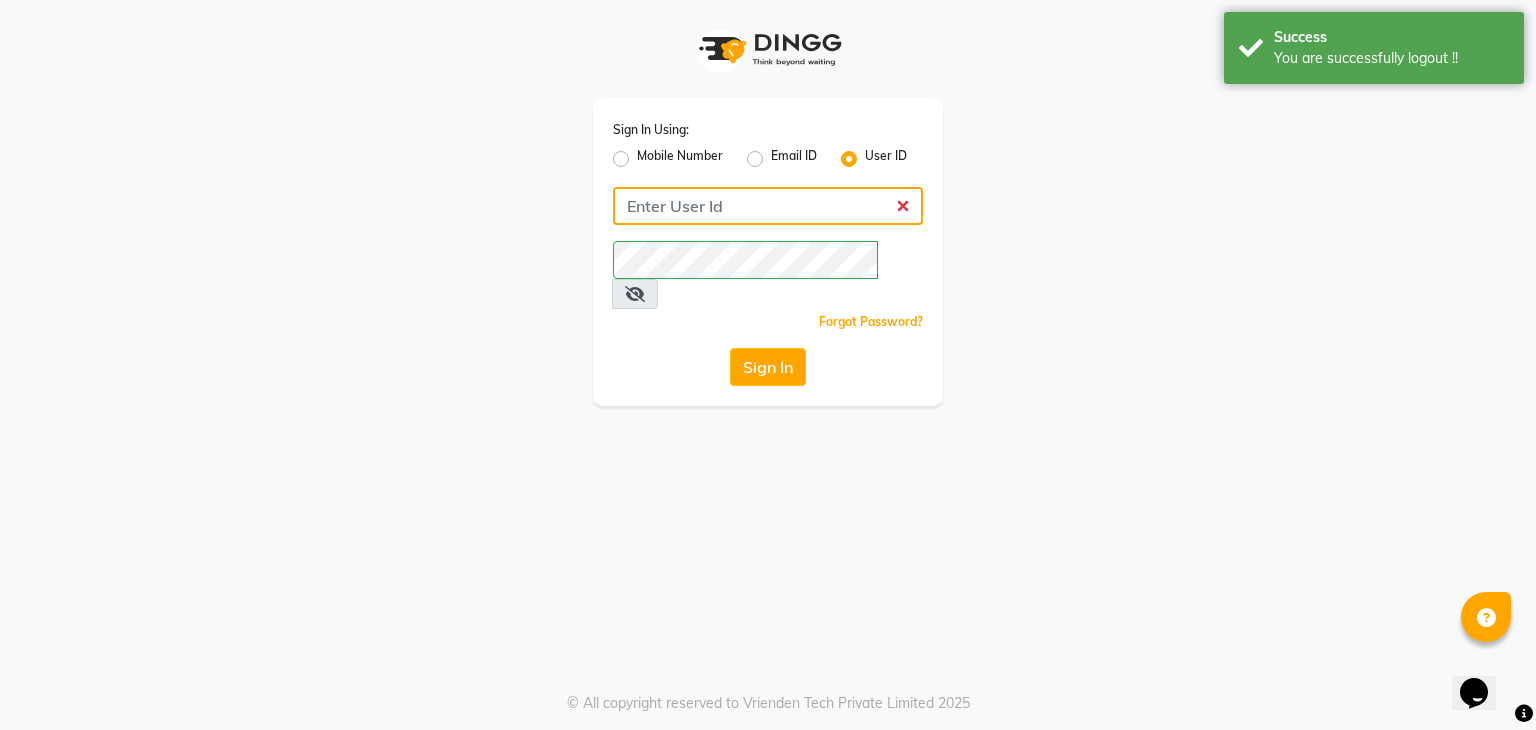 paste on "Toni&guy123" 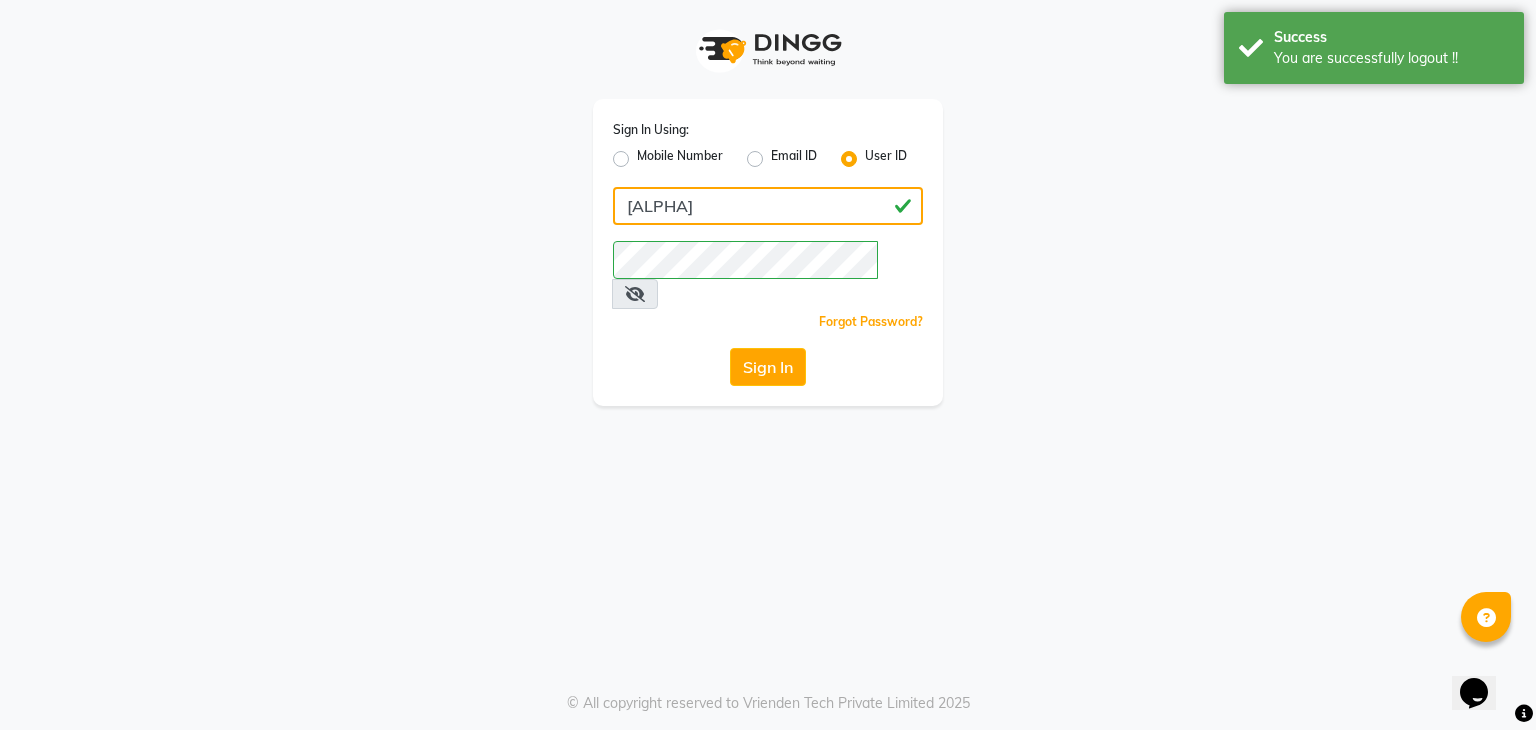type on "Toni&guy123" 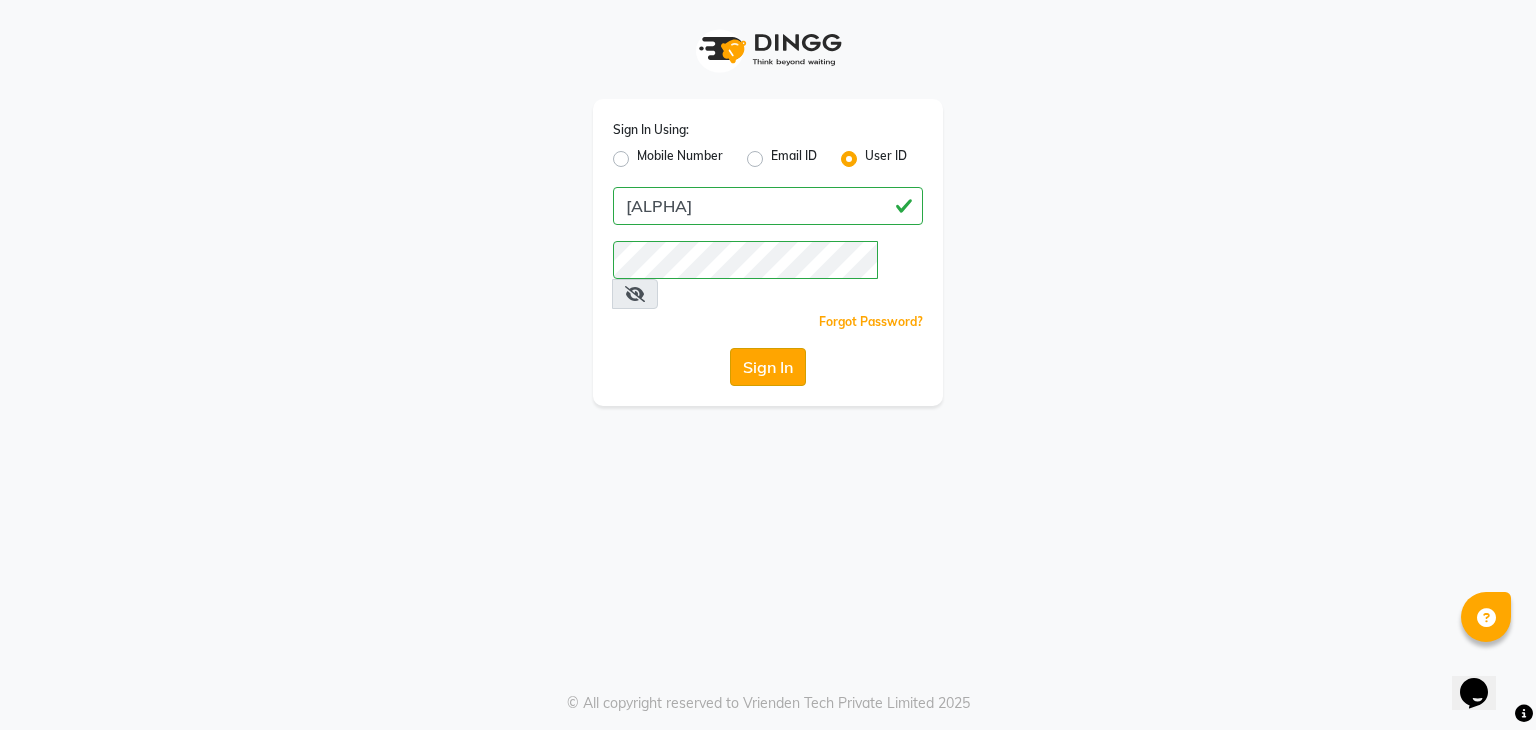 click on "Sign In" 